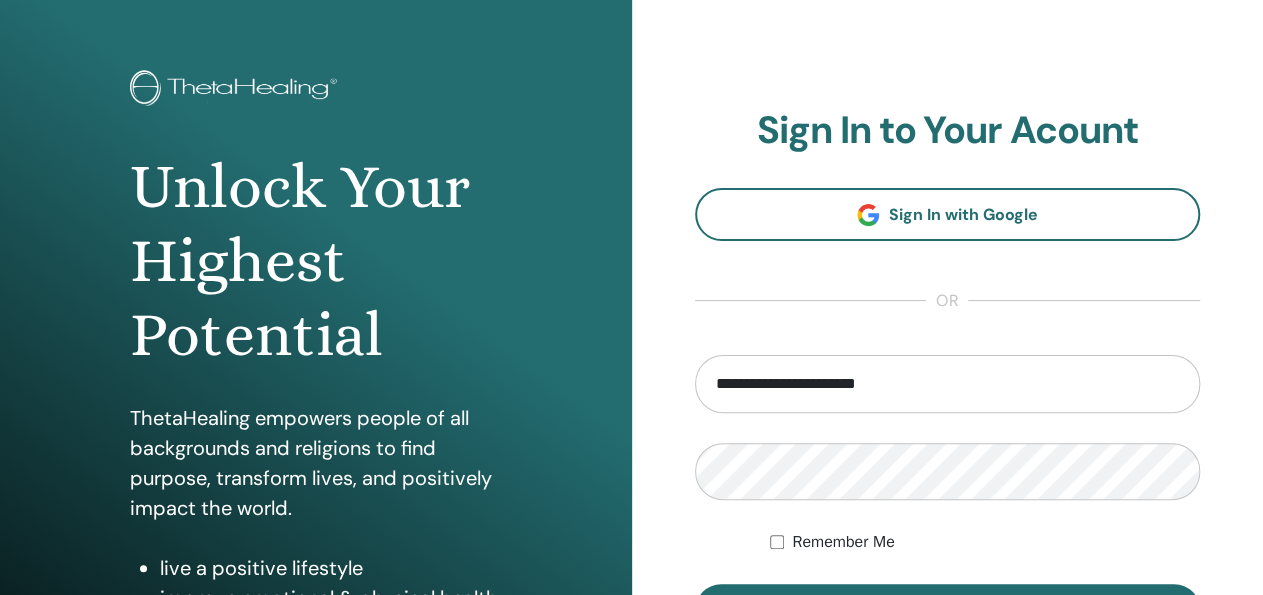 scroll, scrollTop: 312, scrollLeft: 0, axis: vertical 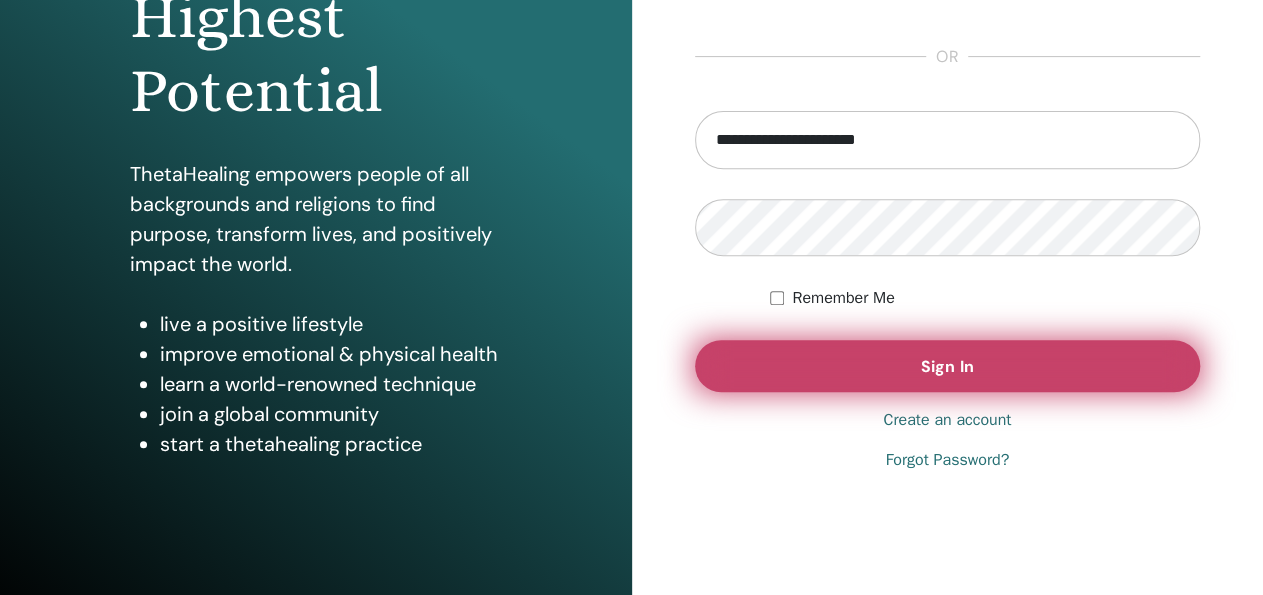 type on "**********" 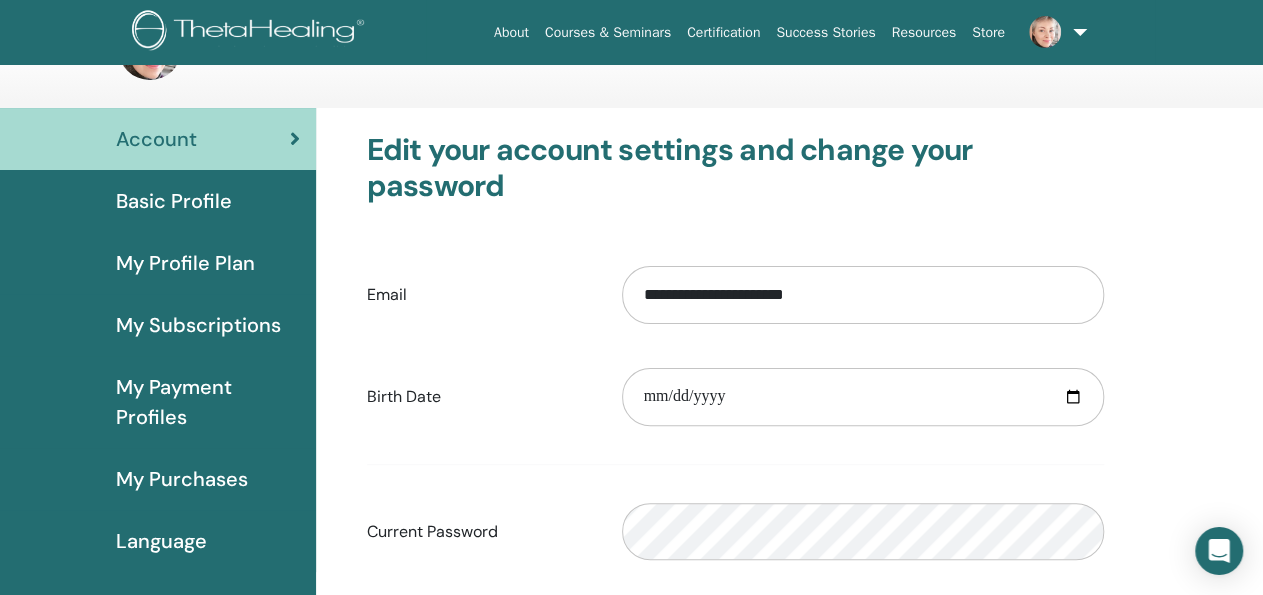 scroll, scrollTop: 252, scrollLeft: 0, axis: vertical 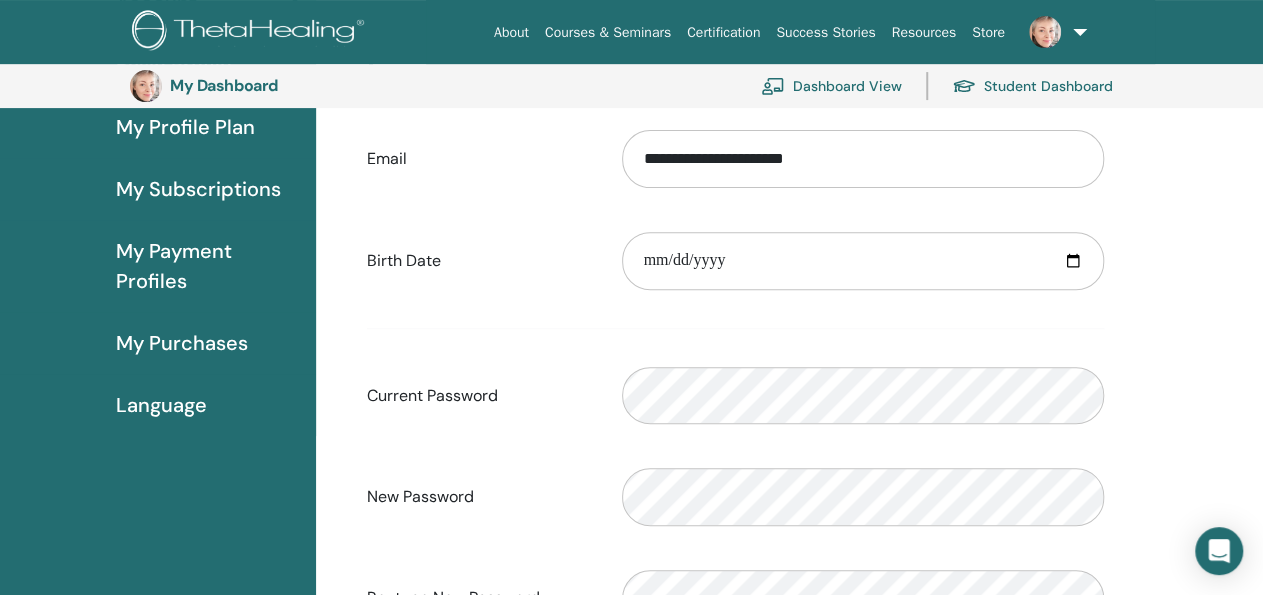 click on "My Purchases" at bounding box center [182, 343] 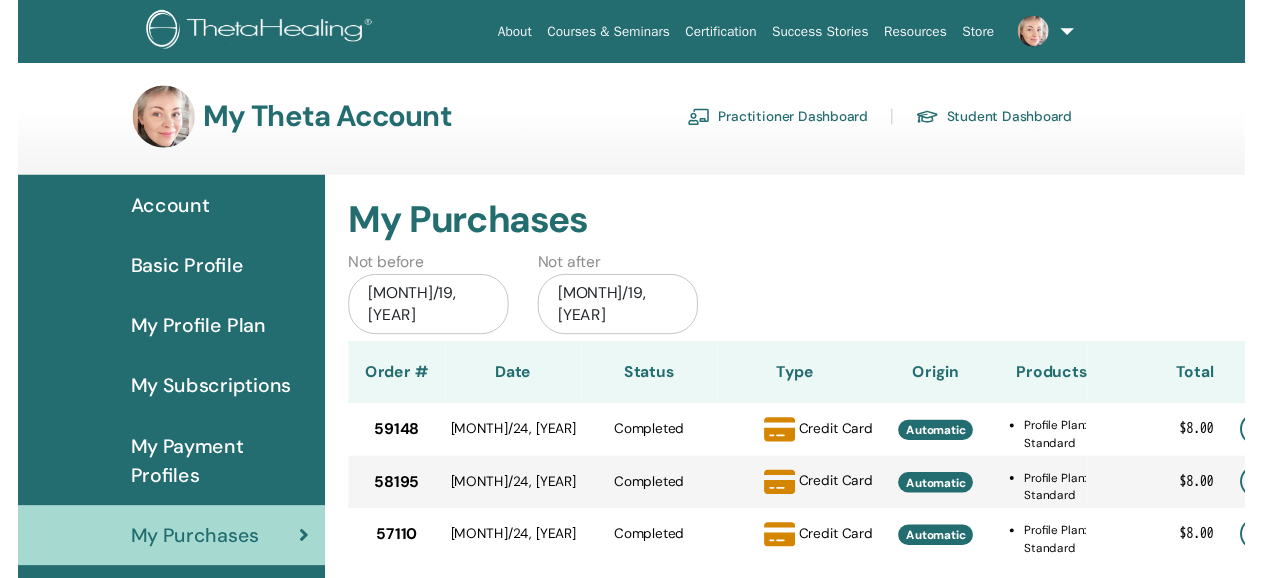 scroll, scrollTop: 104, scrollLeft: 0, axis: vertical 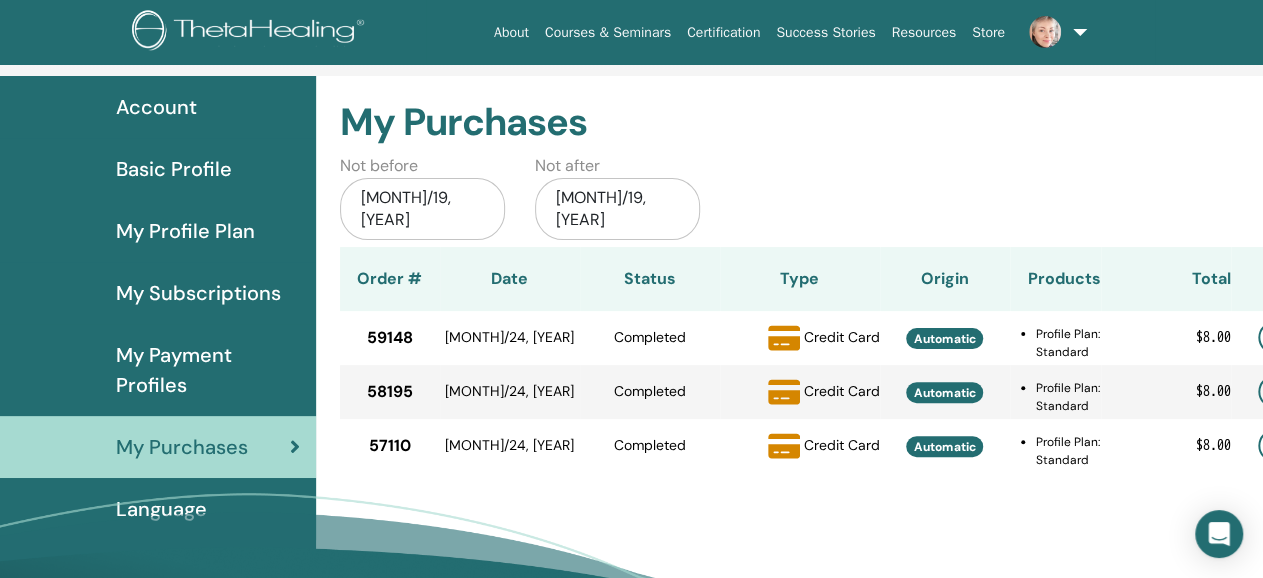 click on "My Subscriptions" at bounding box center [198, 293] 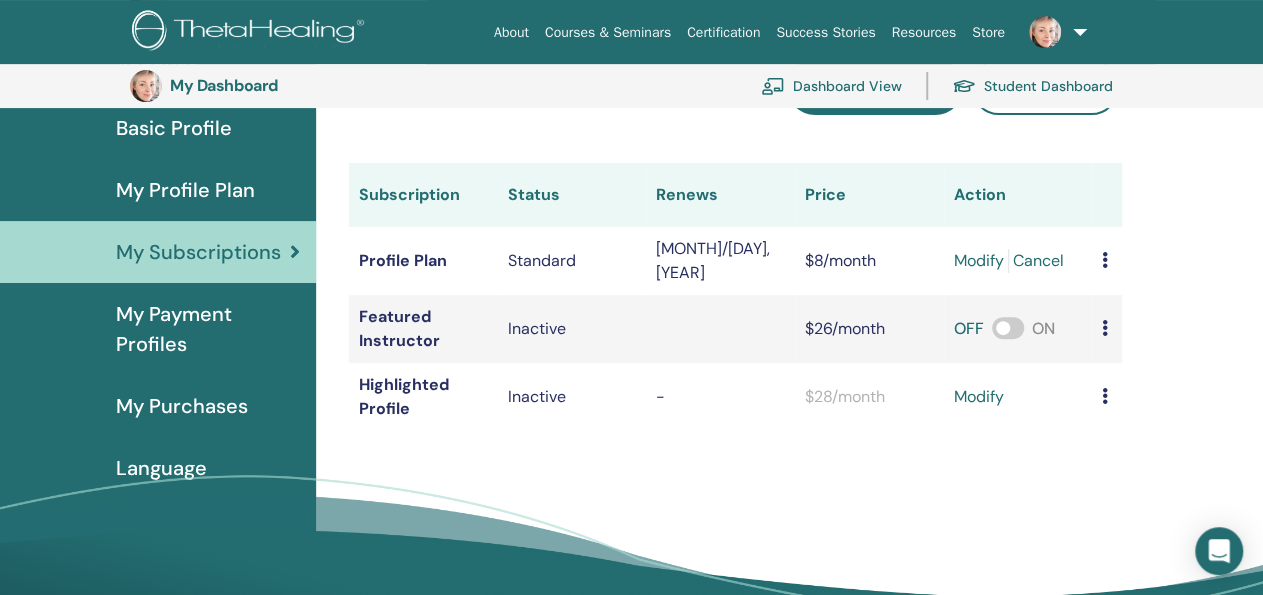 scroll, scrollTop: 148, scrollLeft: 0, axis: vertical 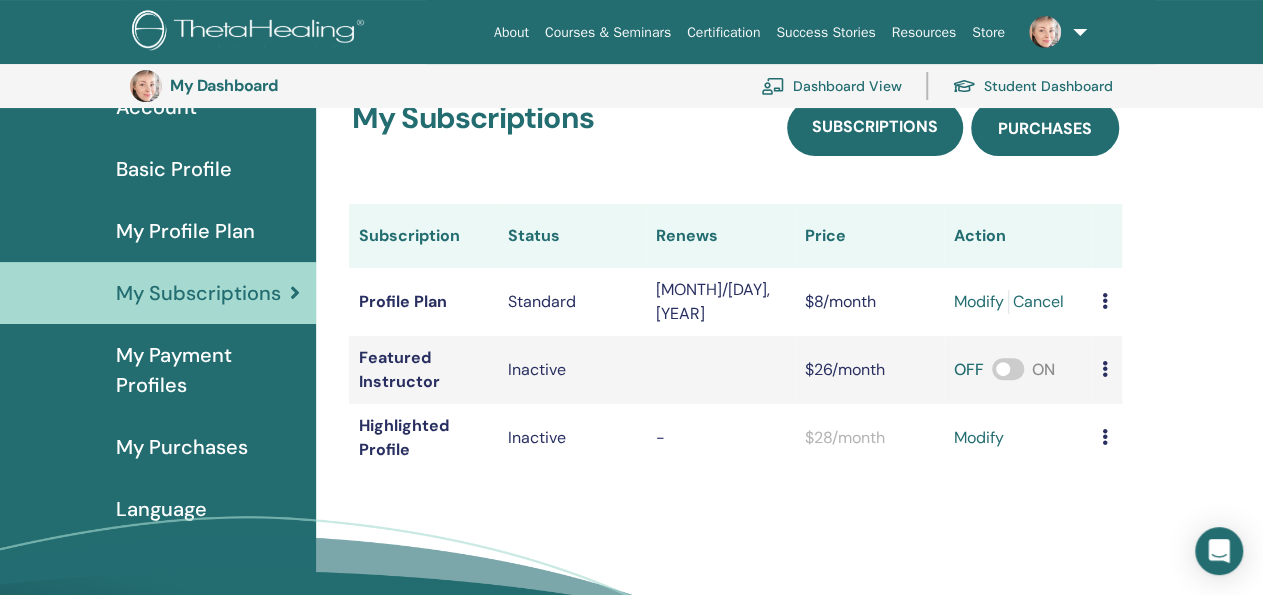 click on "Purchases" at bounding box center [1045, 128] 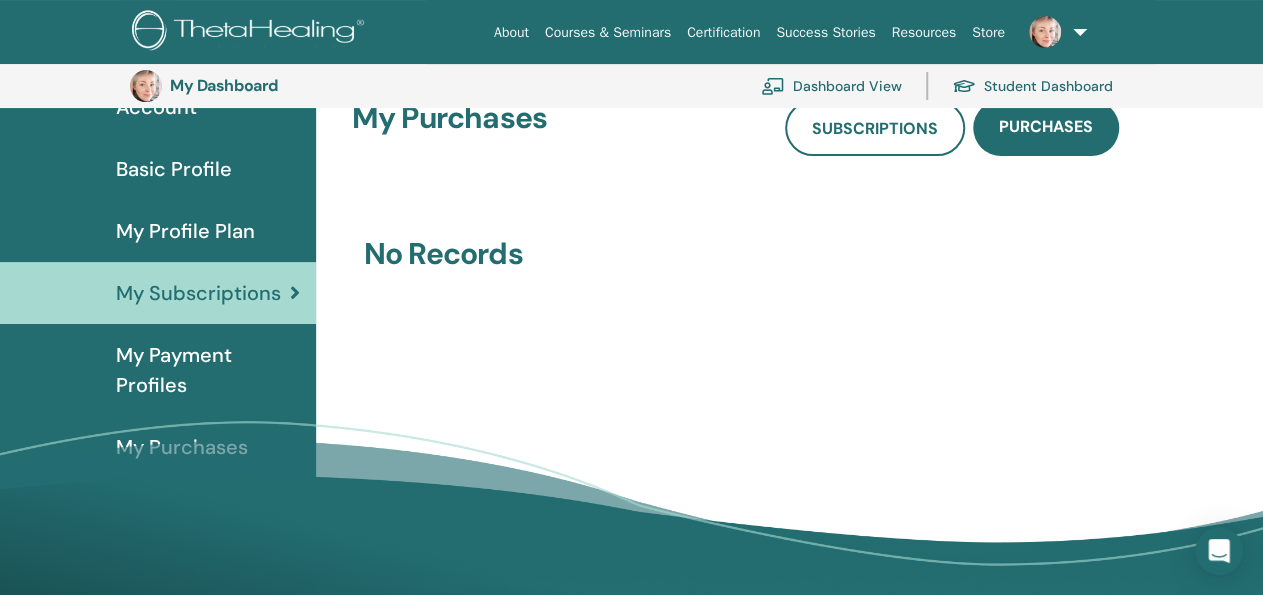 click on "My Payment Profiles" at bounding box center [208, 370] 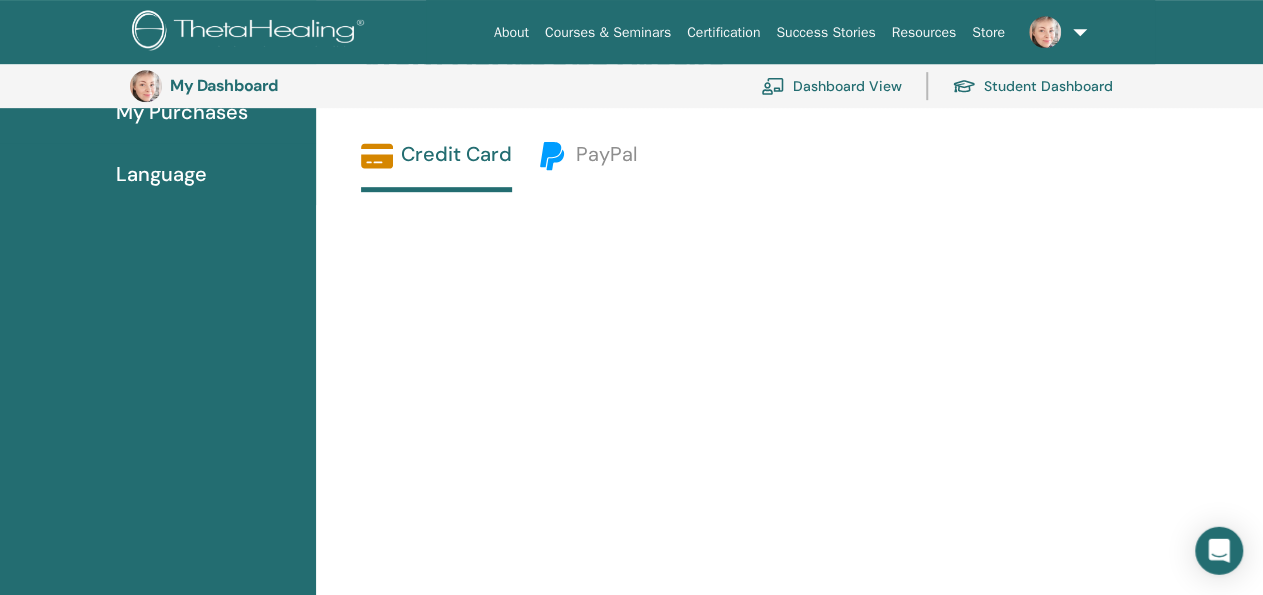 scroll, scrollTop: 252, scrollLeft: 0, axis: vertical 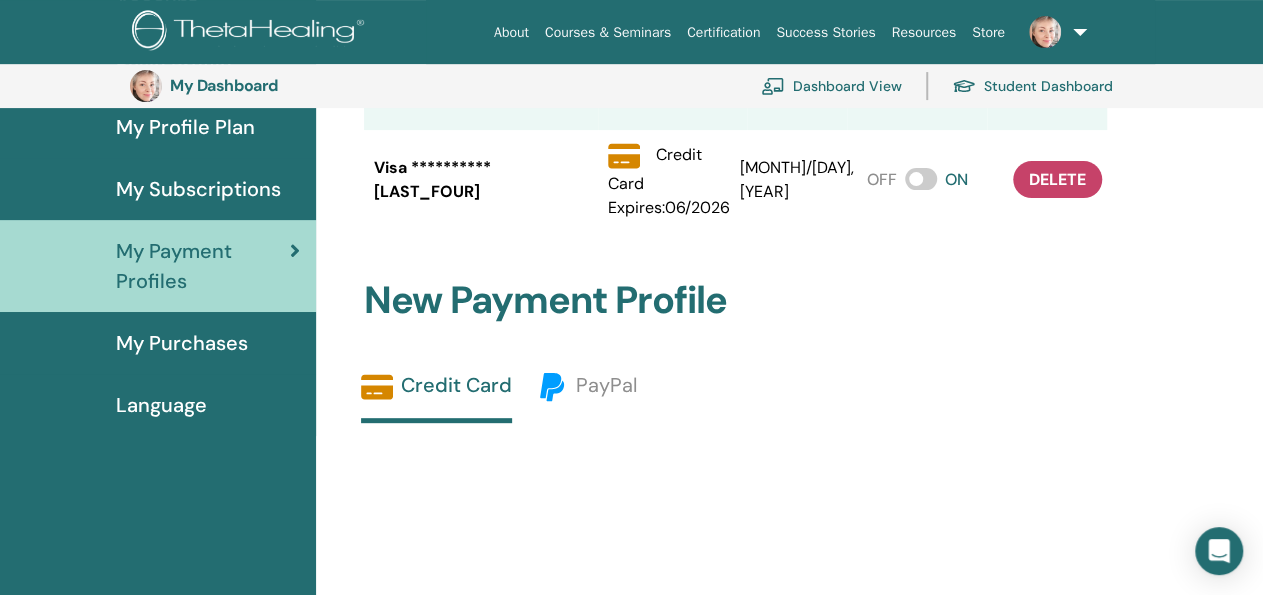 click on "My Purchases" at bounding box center [182, 343] 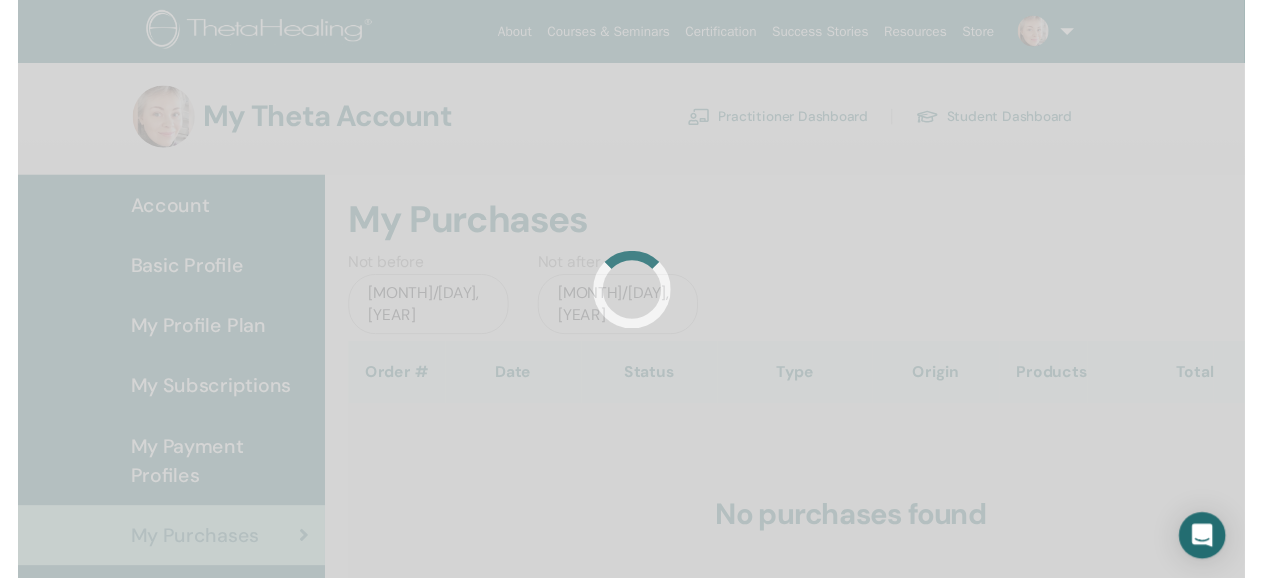 scroll, scrollTop: 0, scrollLeft: 0, axis: both 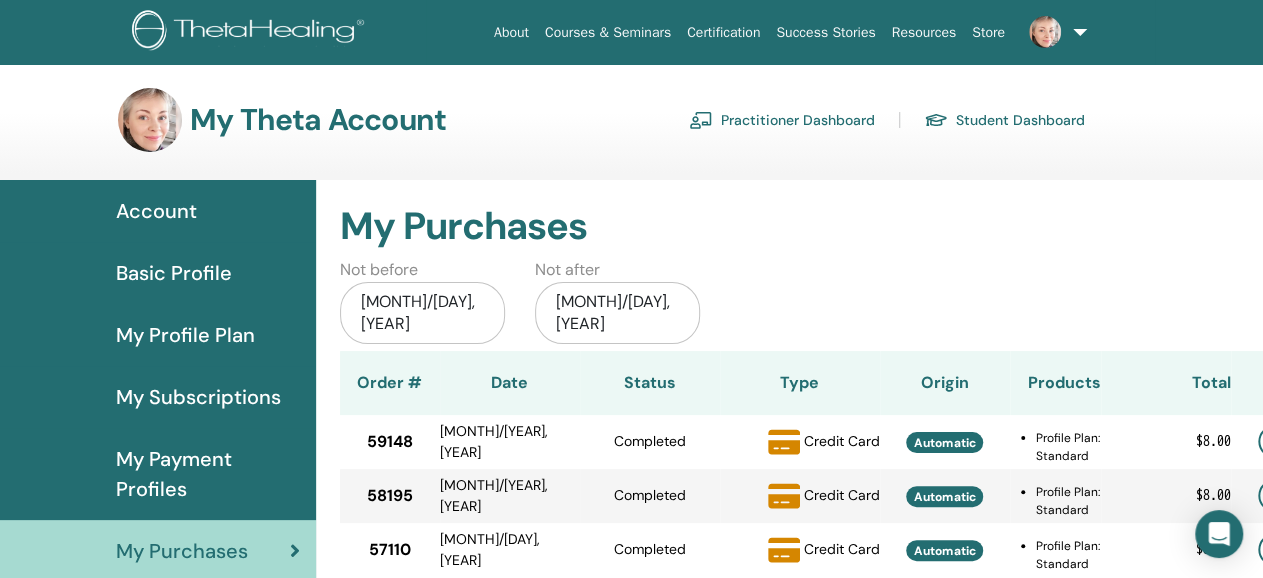click on "[MONTH]/[DAY], [YEAR]" at bounding box center (422, 313) 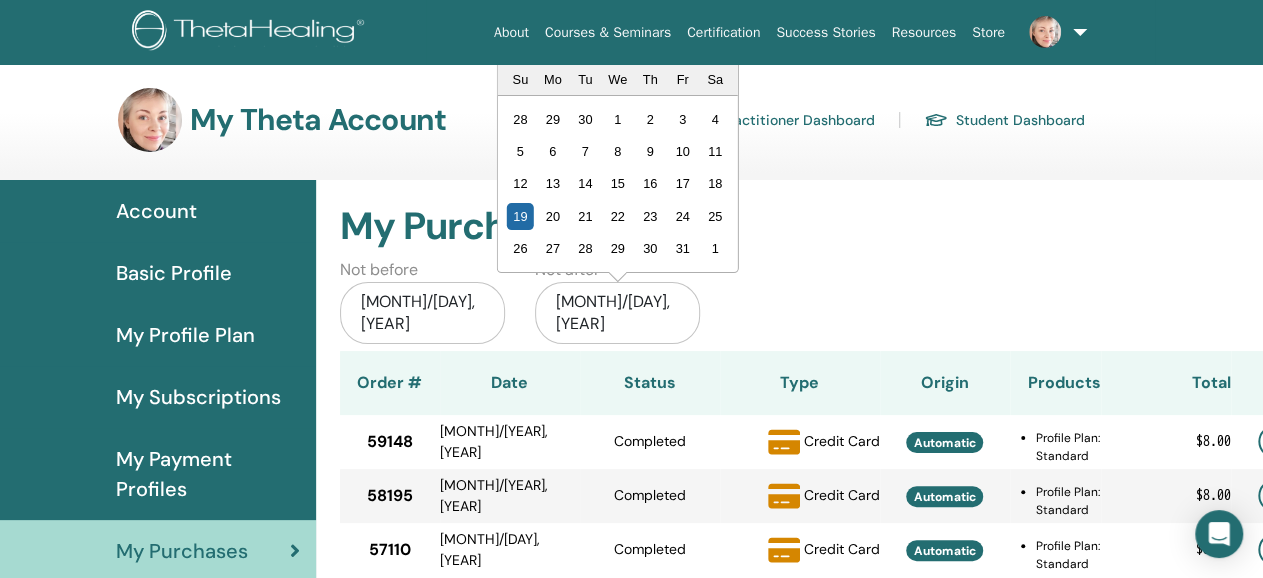 click on "My Purchases Not before Apr/19, 2025 Not after Oct/19, 2025 Previous Month Next Month October 2025 2025 Su Mo Tu We Th Fr Sa 28 29 30 1 2 3 4 5 6 7 8 9 10 11 12 13 14 15 16 17 18 19 20 21 22 23 24 25 26 27 28 29 30 31 1 Order # Date Status Type Origin Products Total 59148 Jun/24, 2025 Completed Credit Card Automatic Profile Plan: Standard $ 8.00 Details 58195 May/24, 2025 Completed Credit Card Automatic Profile Plan: Standard $ 8.00 Details 57110 Apr/24, 2025 Completed Credit Card Automatic Profile Plan: Standard $ 8.00 Details" at bounding box center [793, 378] 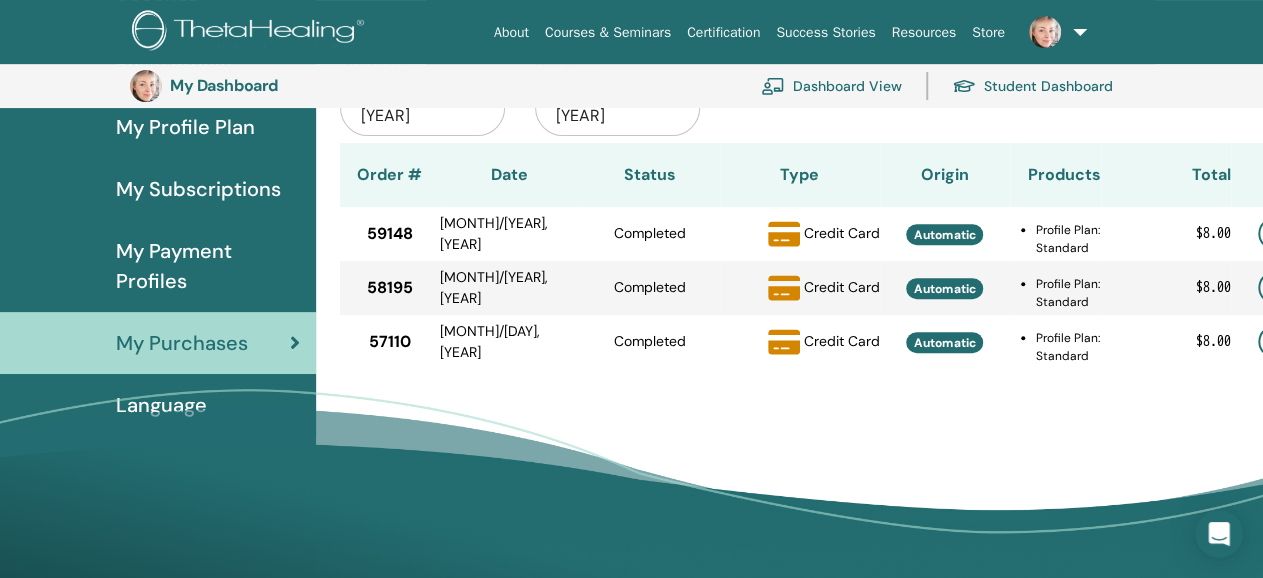 scroll, scrollTop: 148, scrollLeft: 0, axis: vertical 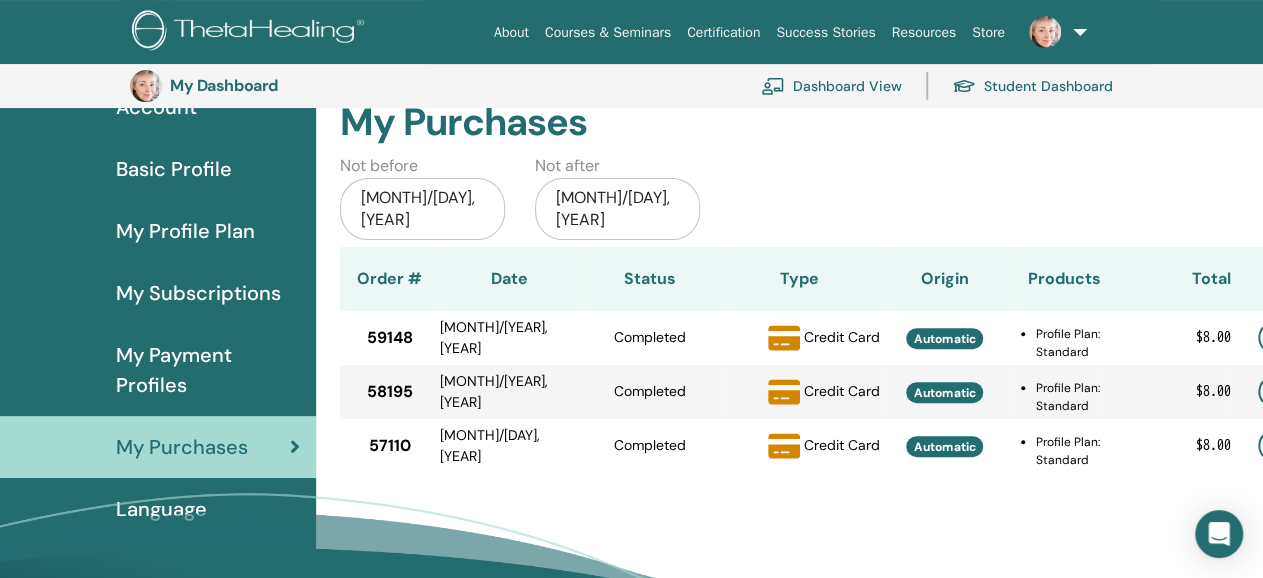 click on "[MONTH]/[DAY], [YEAR]" at bounding box center [422, 209] 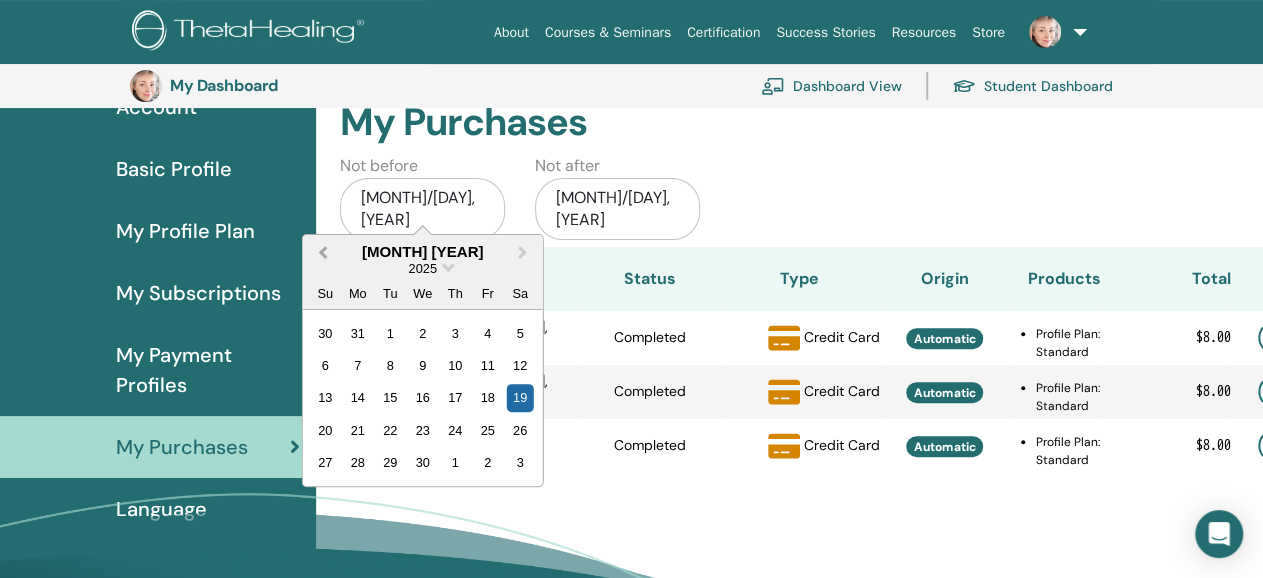 click on "Previous Month" at bounding box center [322, 251] 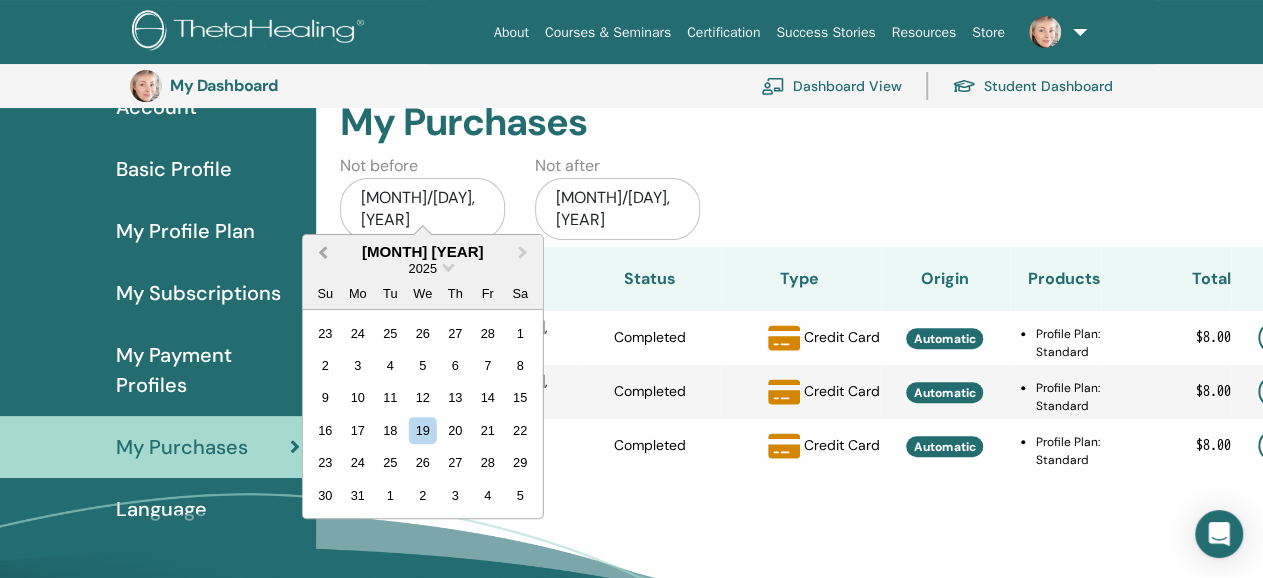 click on "Previous Month" at bounding box center (322, 251) 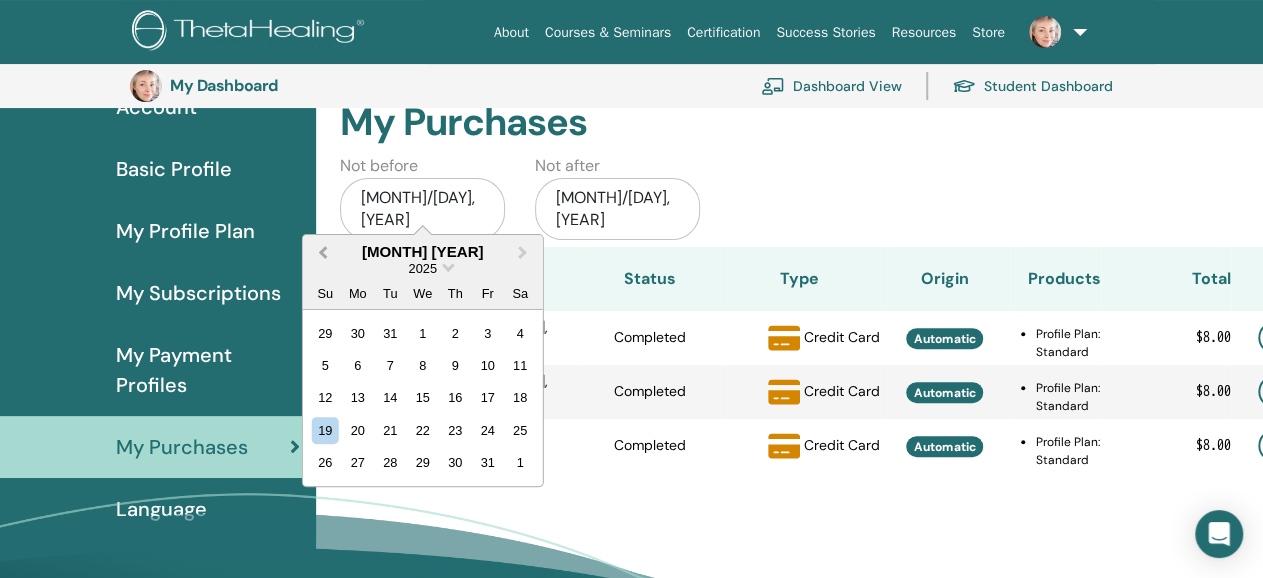 click on "Previous Month" at bounding box center [322, 251] 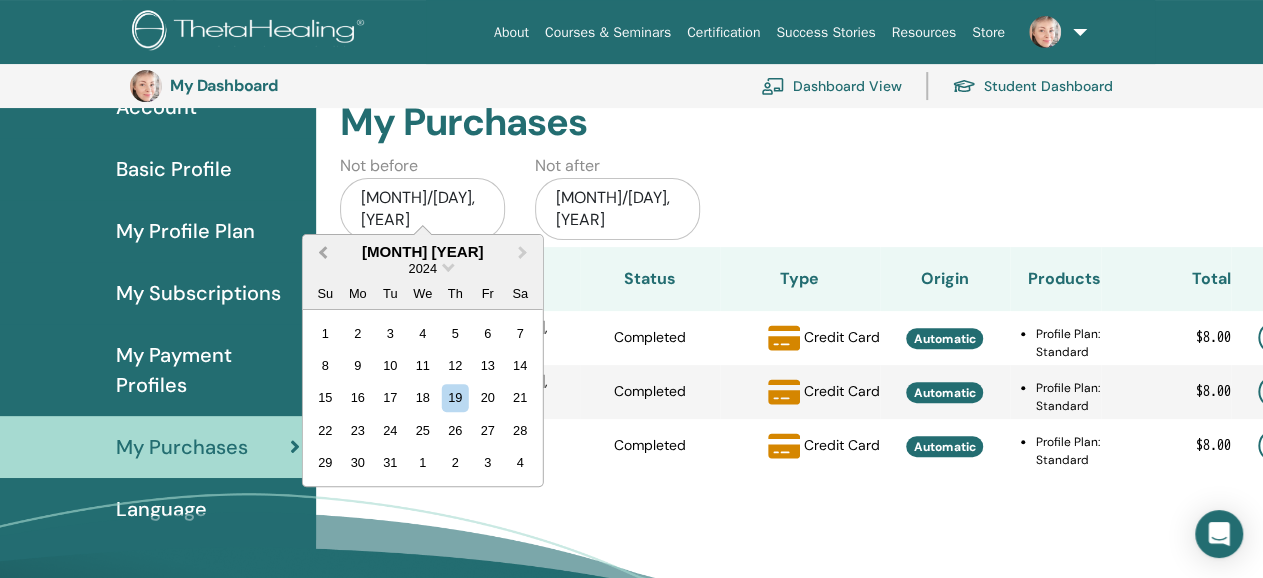 click on "Previous Month" at bounding box center (322, 251) 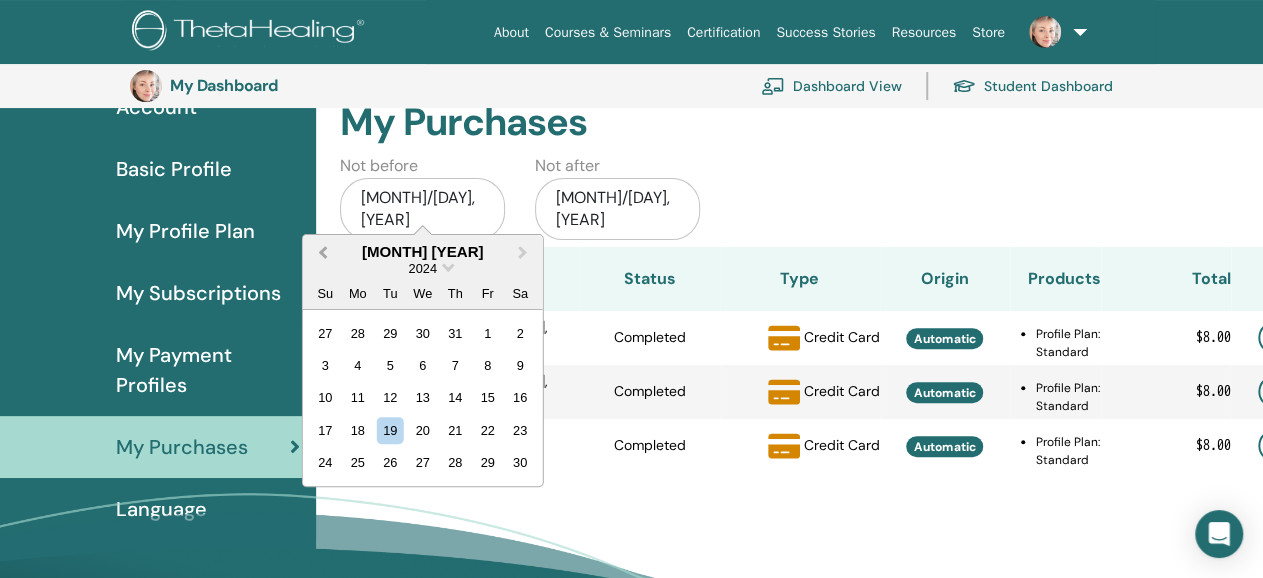 click on "Previous Month" at bounding box center [322, 251] 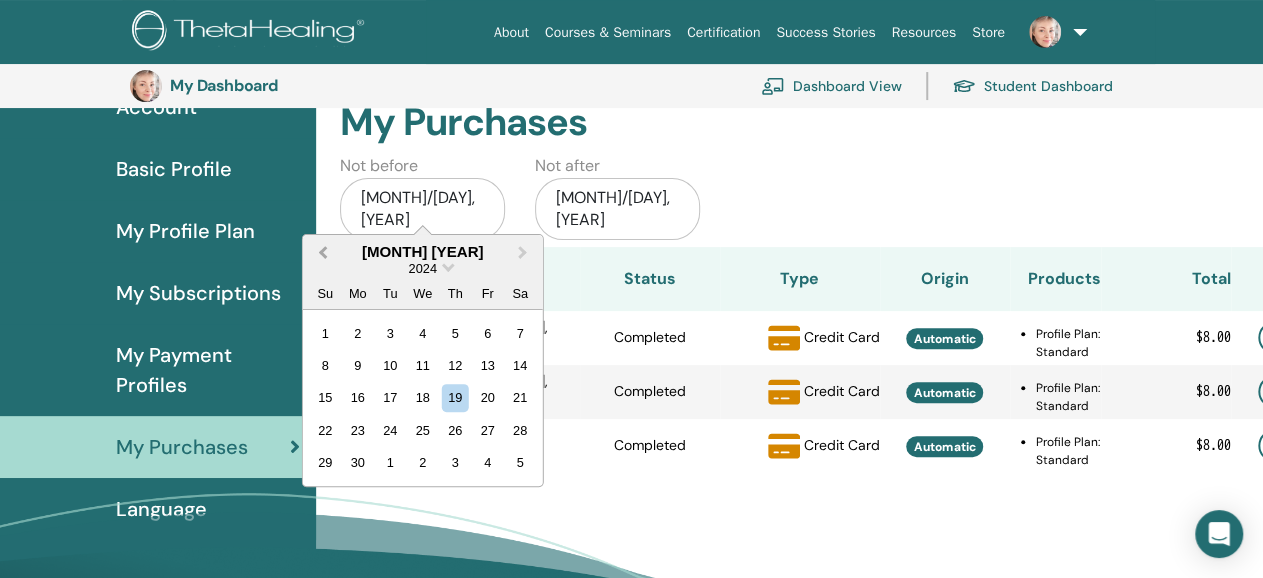 click on "Previous Month" at bounding box center (322, 251) 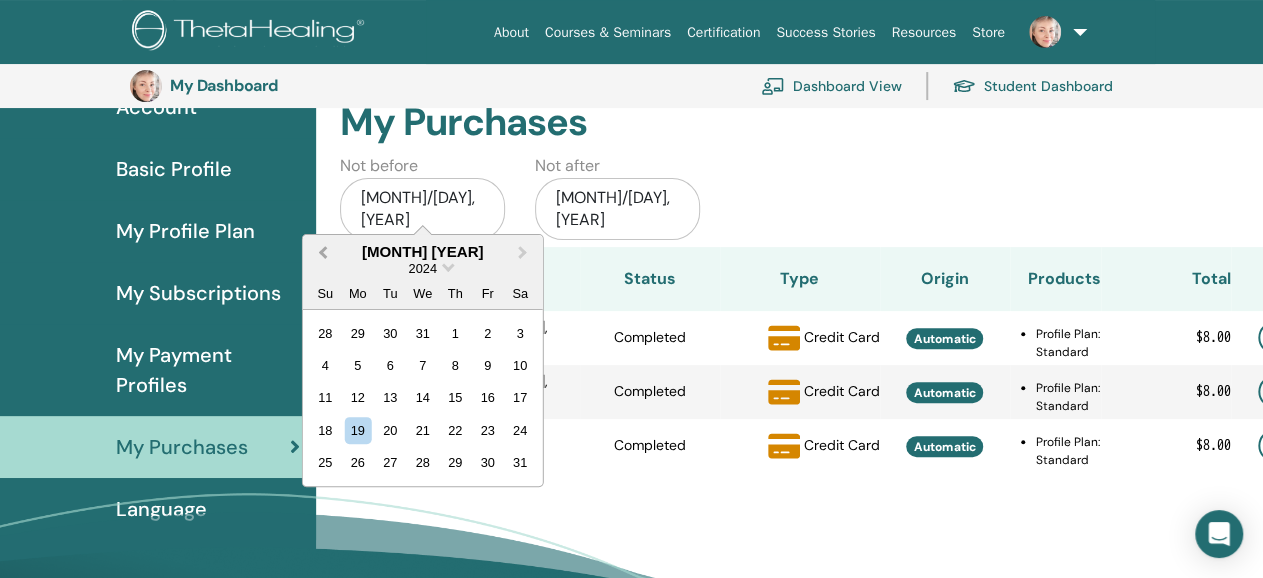 click on "Previous Month" at bounding box center (322, 251) 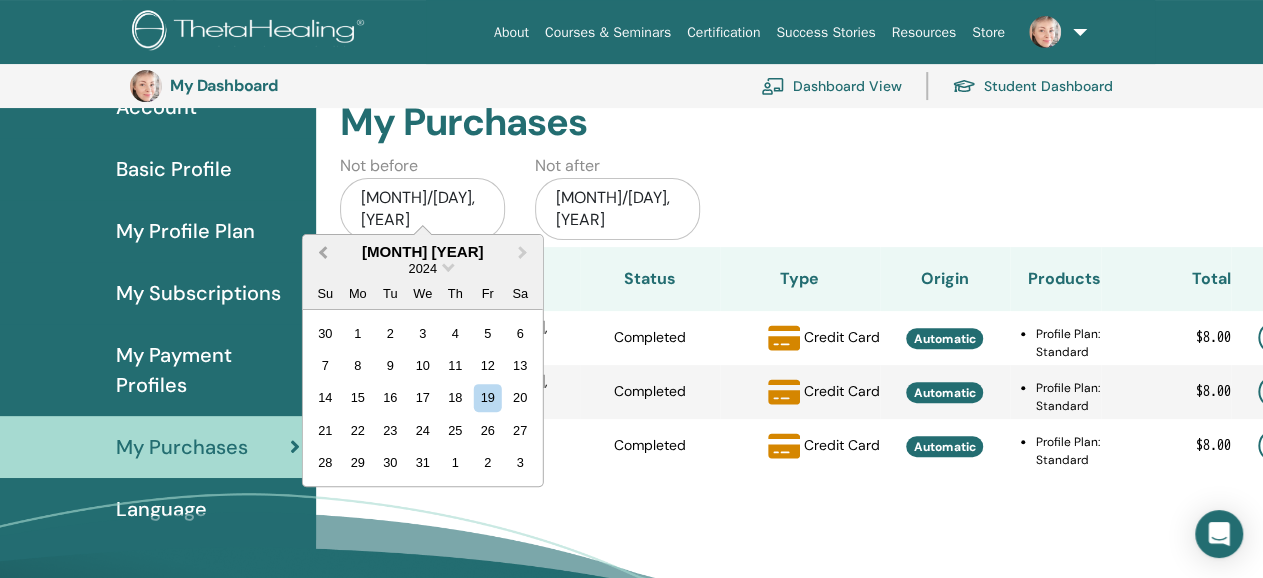 click on "Previous Month" at bounding box center (322, 251) 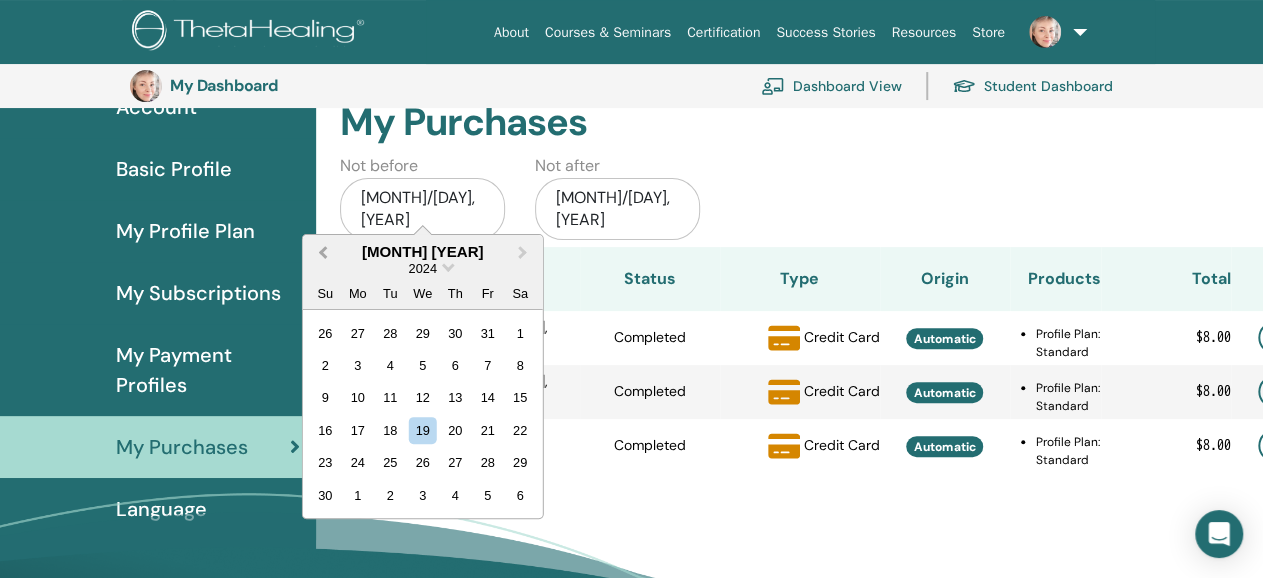click on "Previous Month" at bounding box center [322, 251] 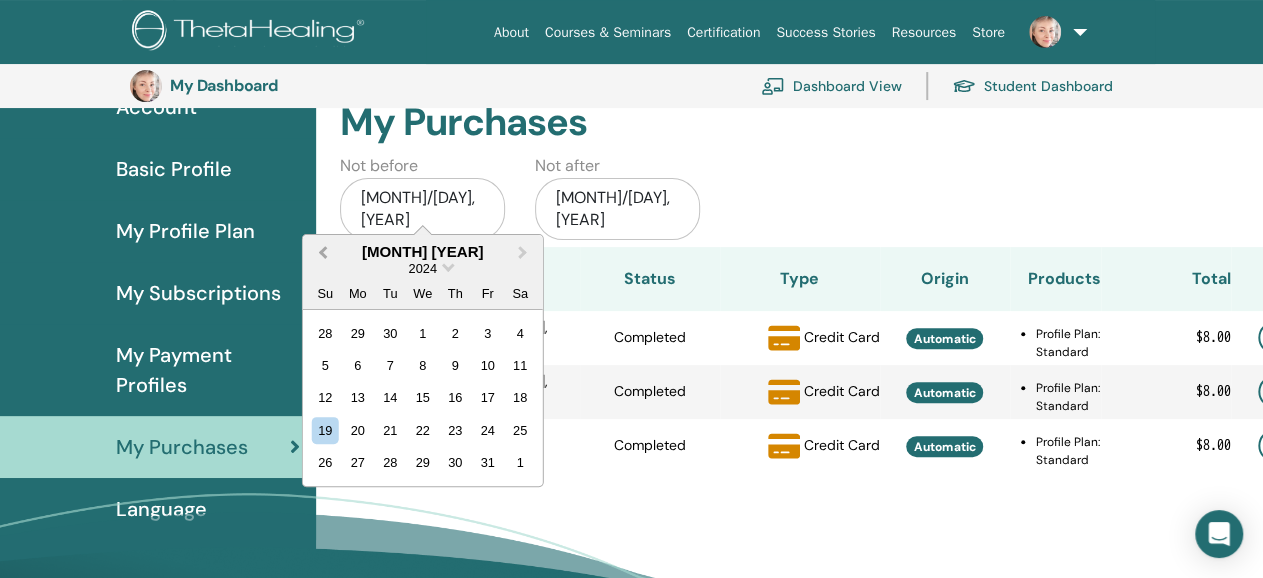 click on "Previous Month" at bounding box center [322, 251] 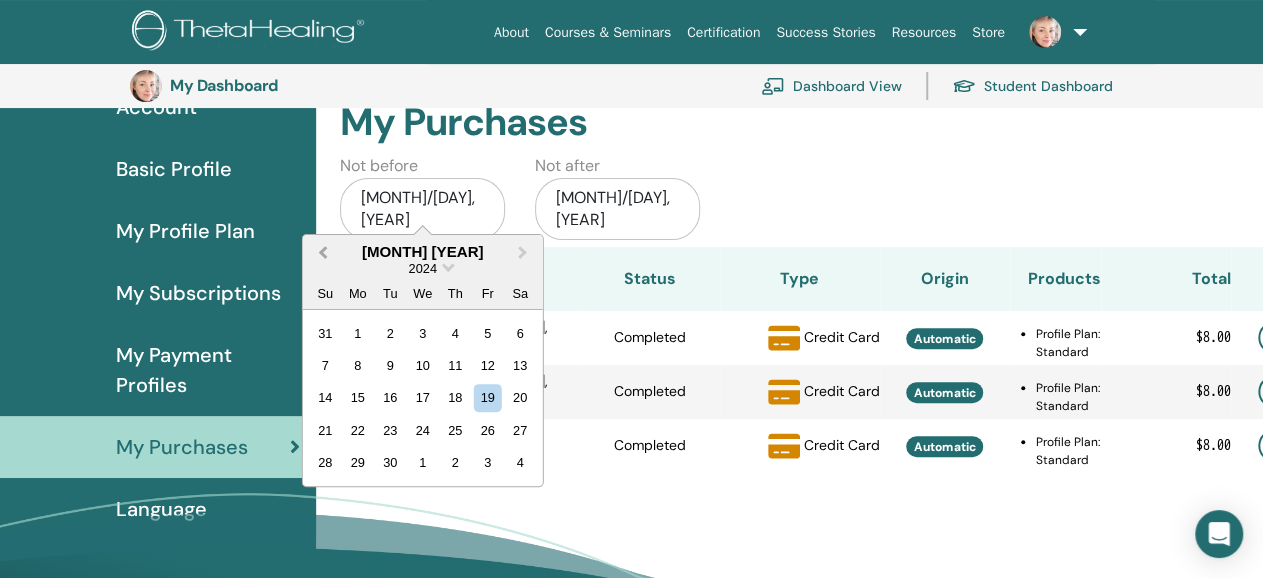 click on "Previous Month" at bounding box center [322, 251] 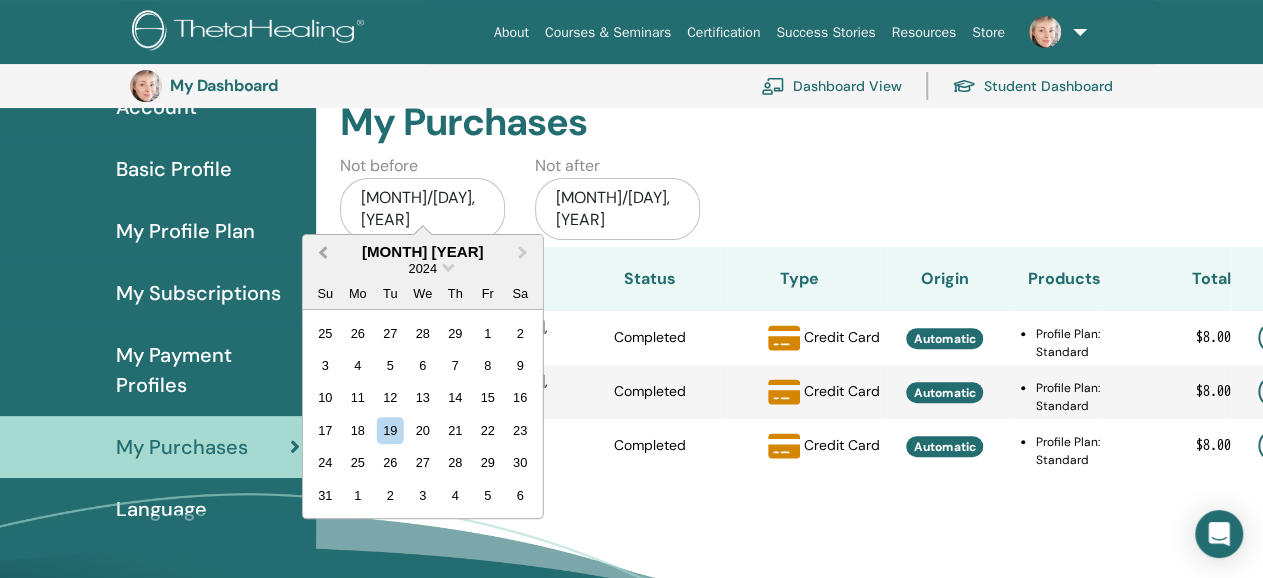 click on "Previous Month" at bounding box center [322, 251] 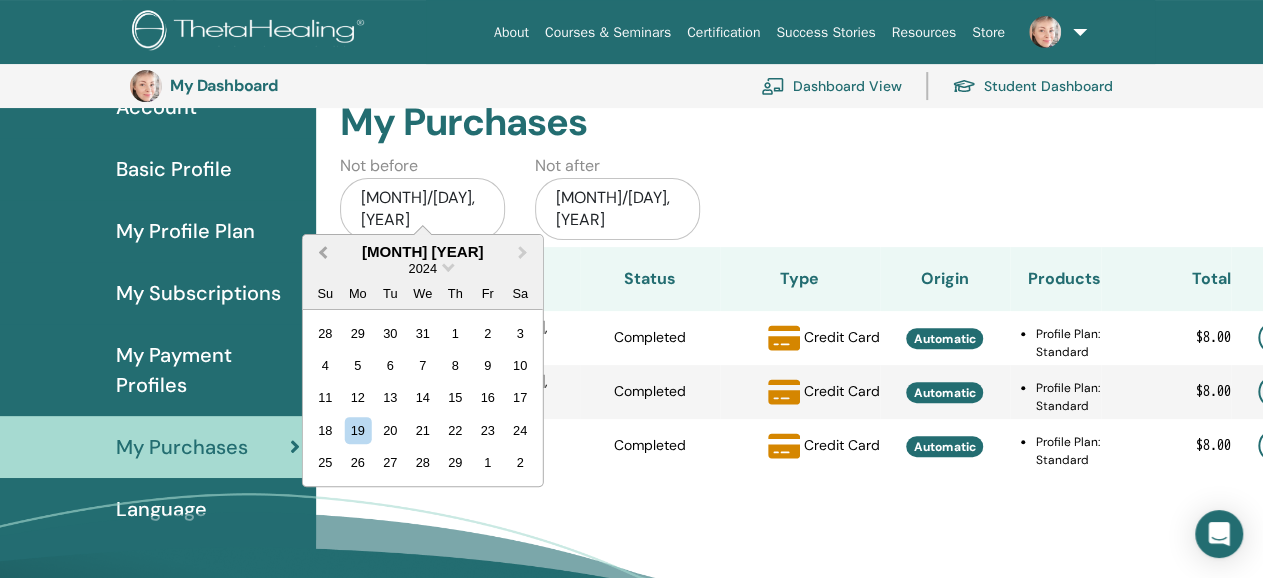 click on "Previous Month" at bounding box center [322, 251] 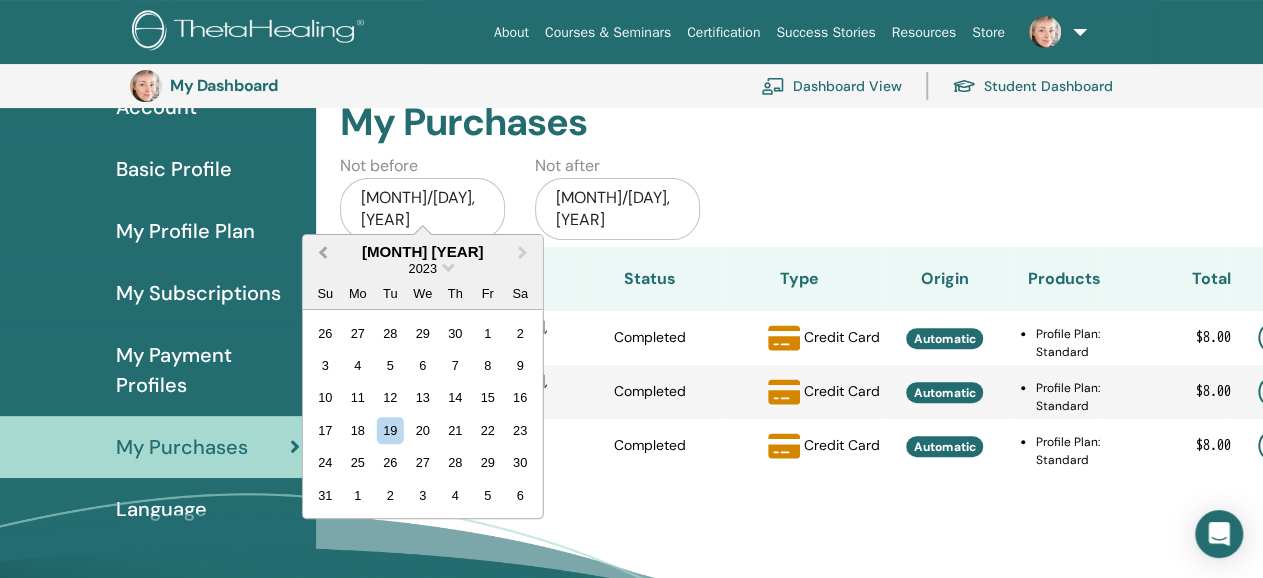 click on "Previous Month" at bounding box center (322, 251) 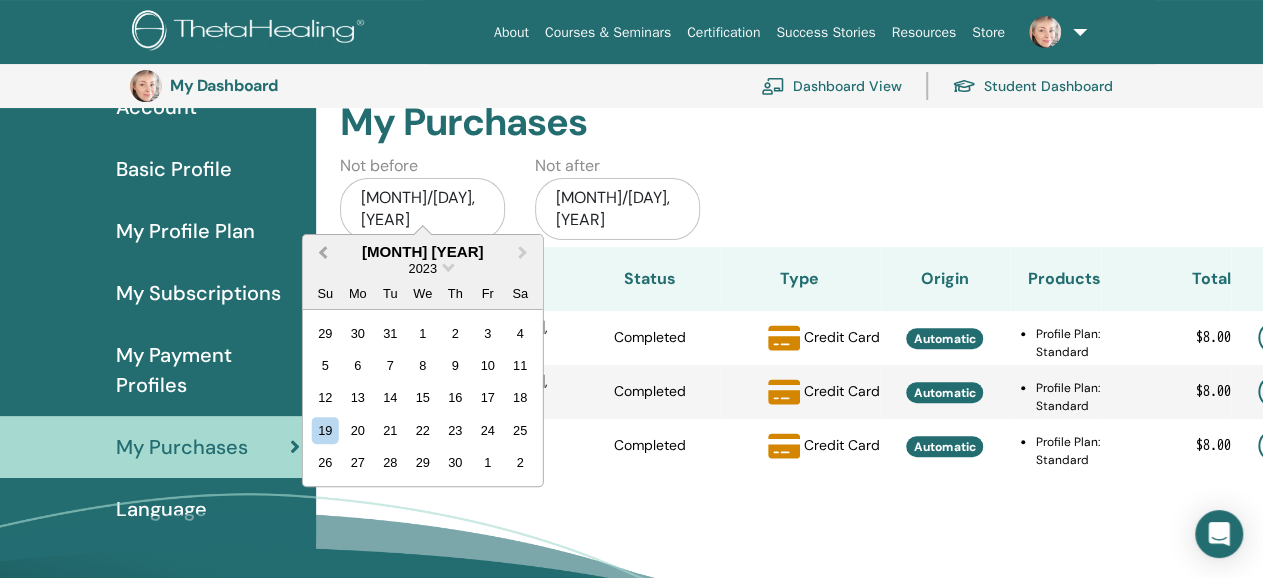 click on "Previous Month" at bounding box center [322, 251] 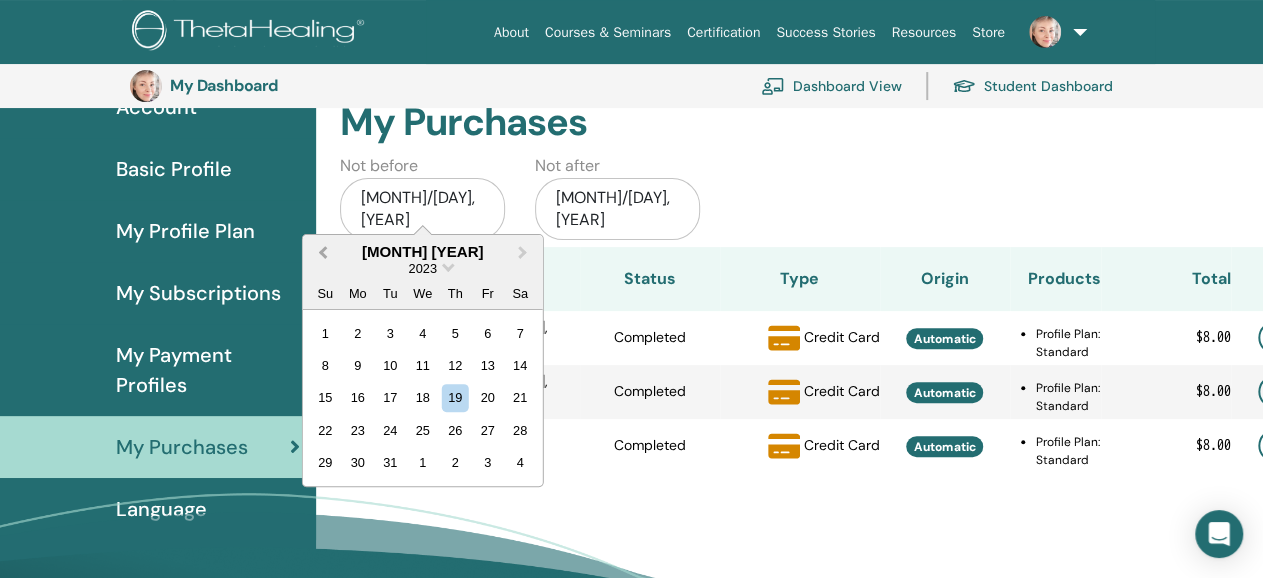 click on "Previous Month" at bounding box center [322, 251] 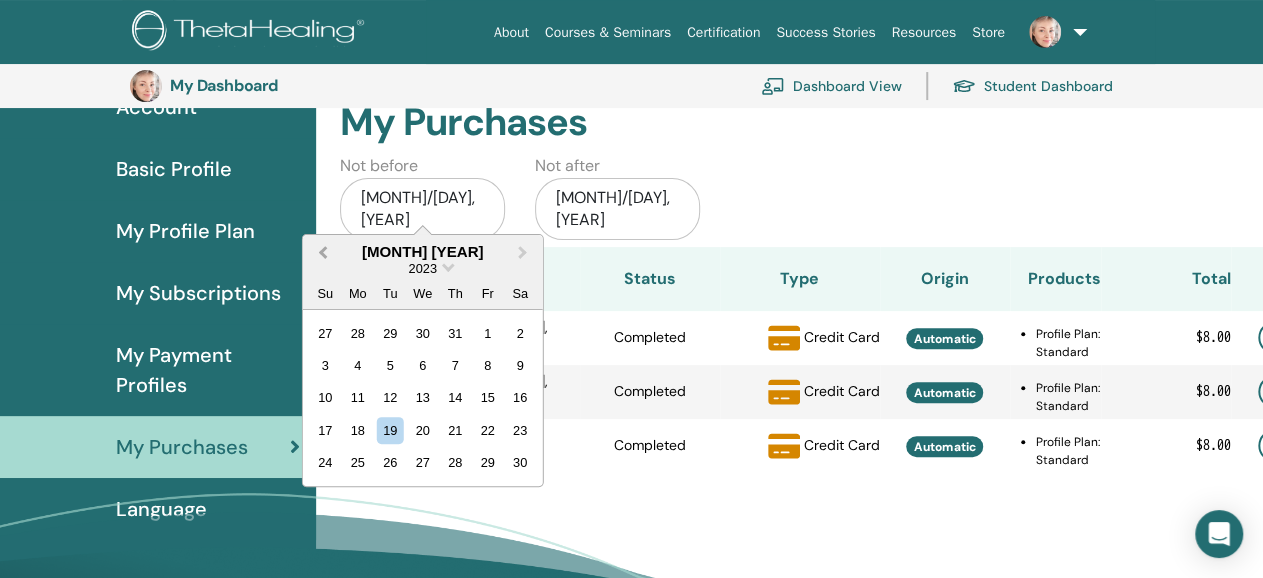 click on "Previous Month" at bounding box center (322, 251) 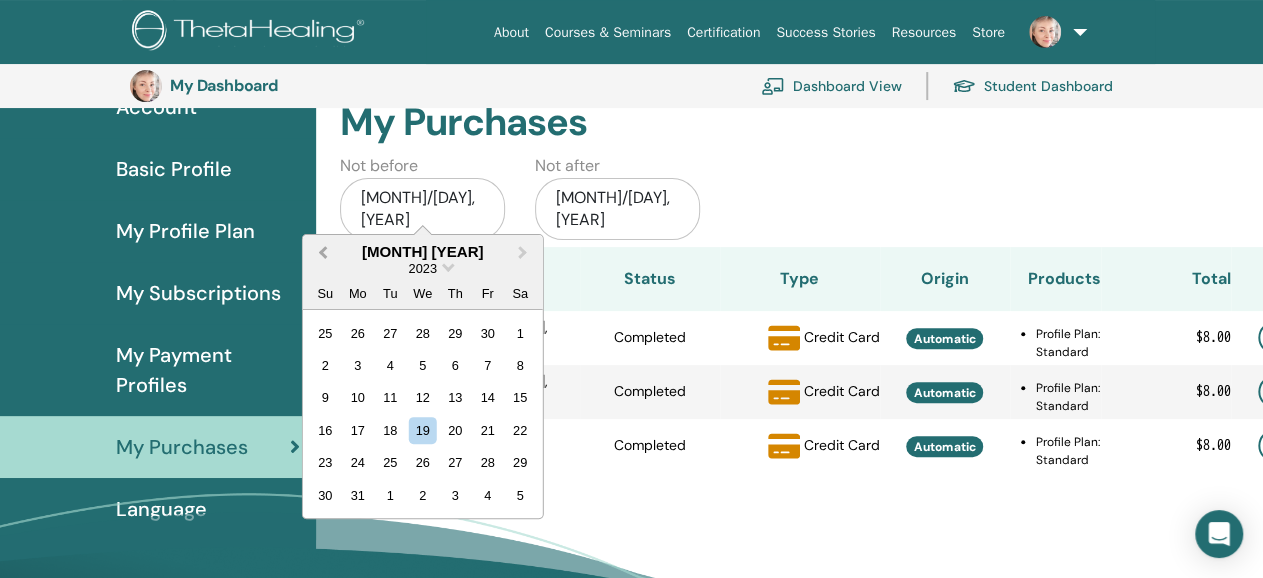 click on "Previous Month" at bounding box center [322, 251] 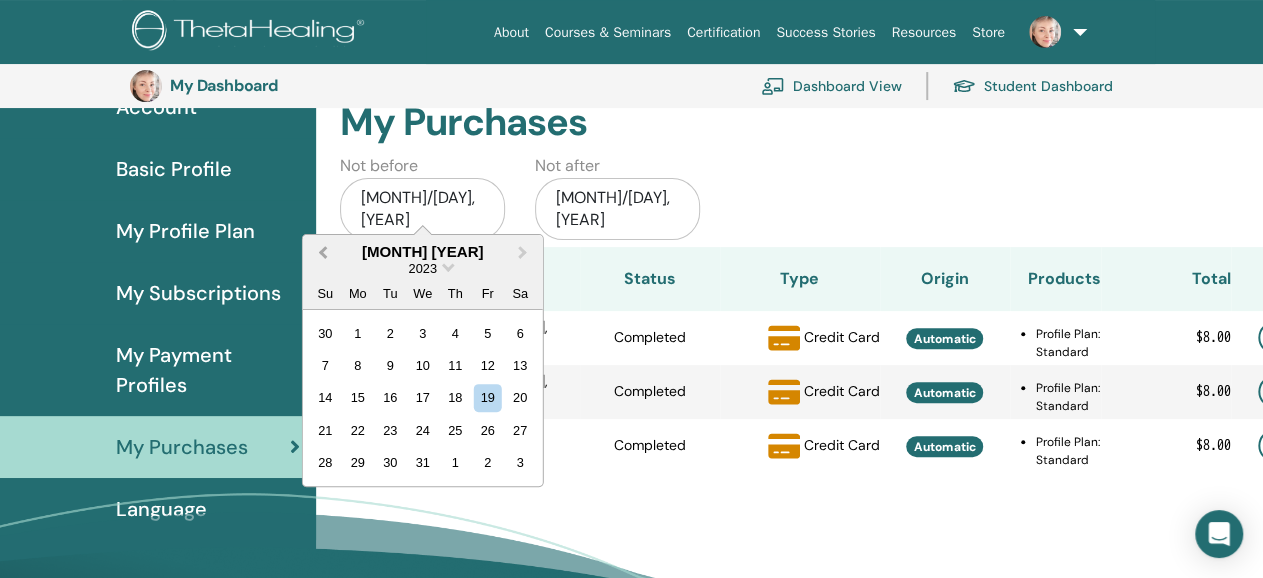 click on "Previous Month" at bounding box center [322, 251] 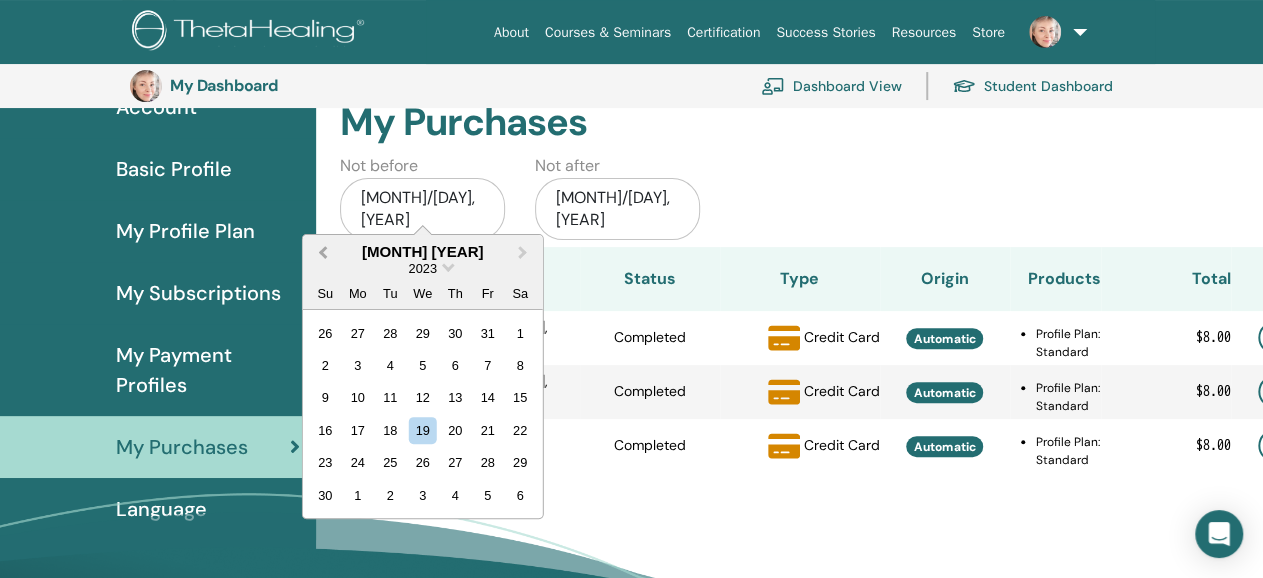 click on "Previous Month" at bounding box center [322, 251] 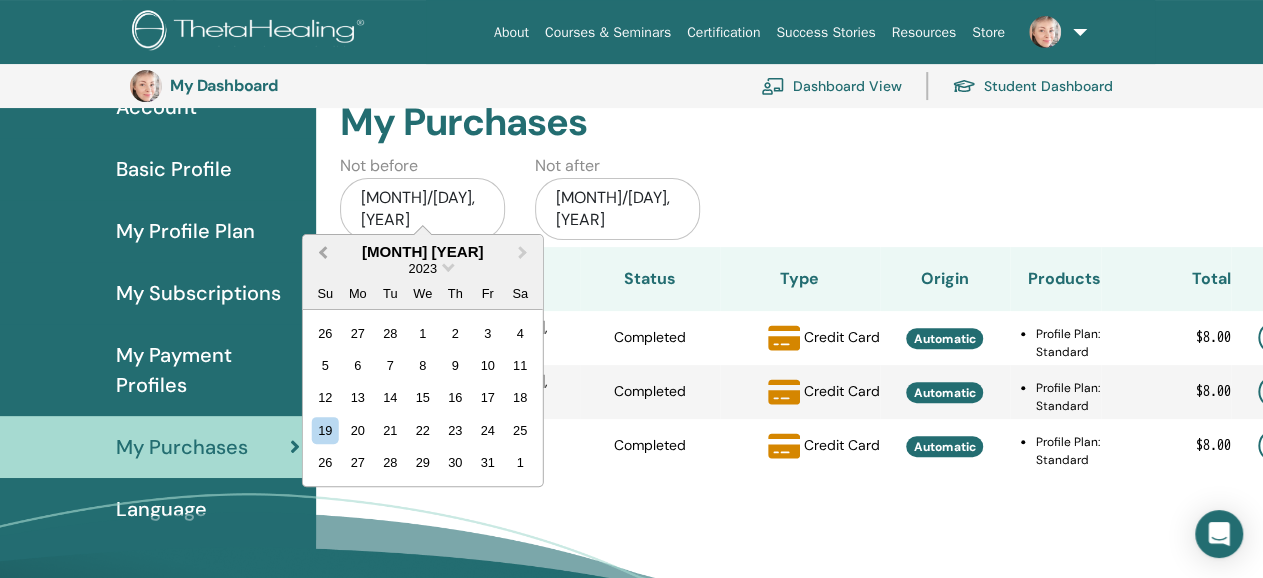 click on "Previous Month" at bounding box center (322, 251) 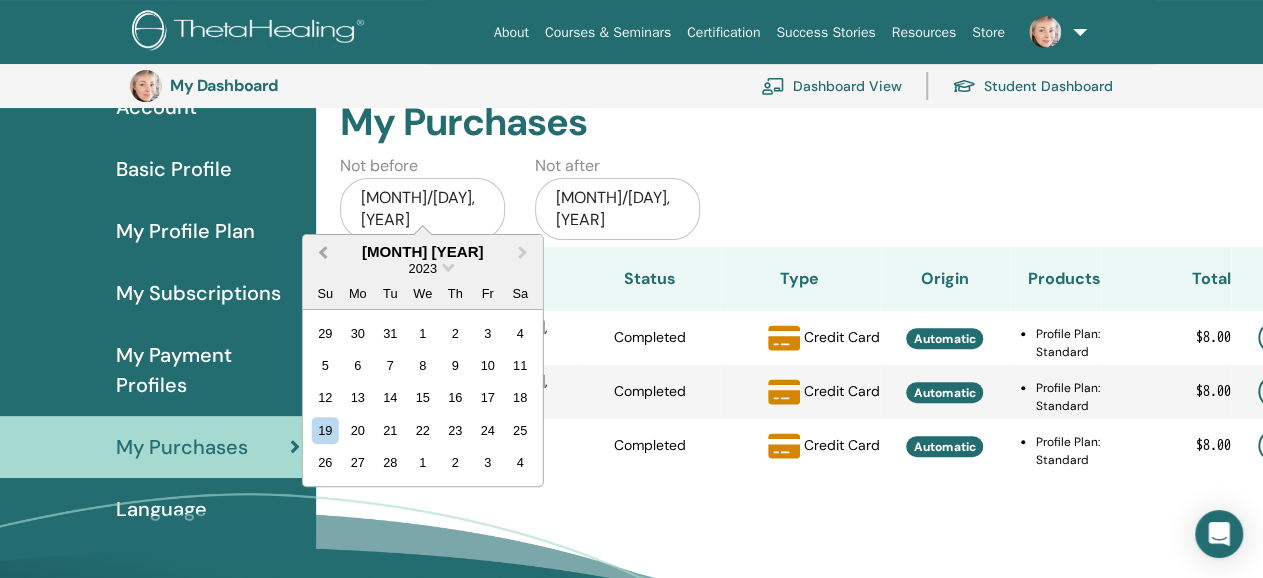 click on "Previous Month" at bounding box center [322, 251] 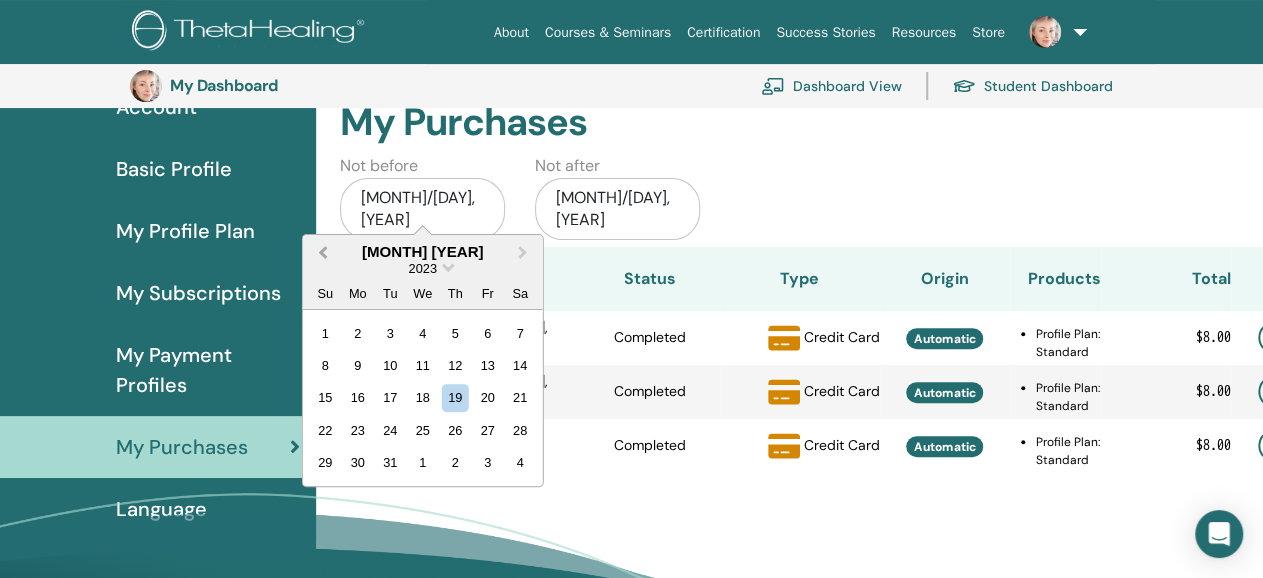click on "Previous Month" at bounding box center (322, 251) 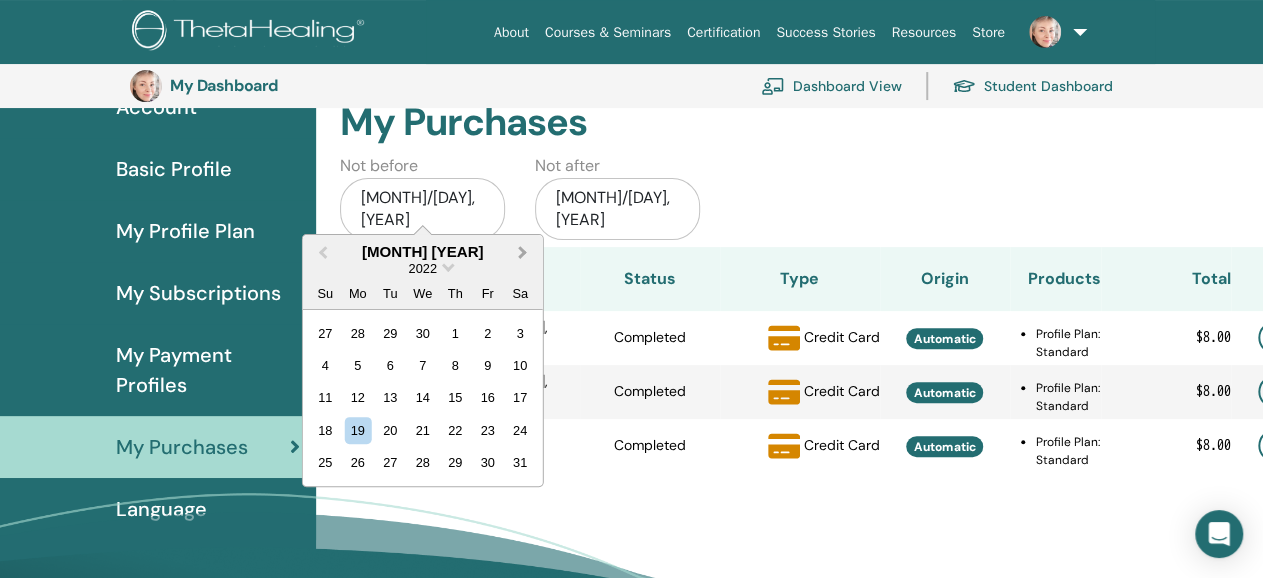 click on "Next Month" at bounding box center [522, 251] 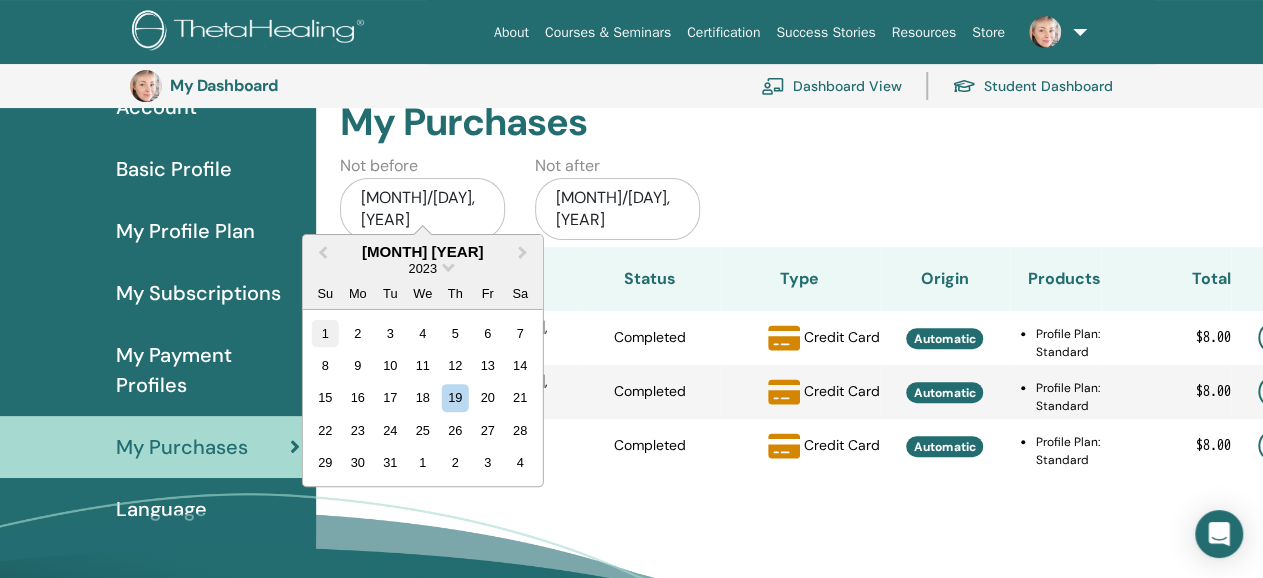 click on "1" at bounding box center (324, 332) 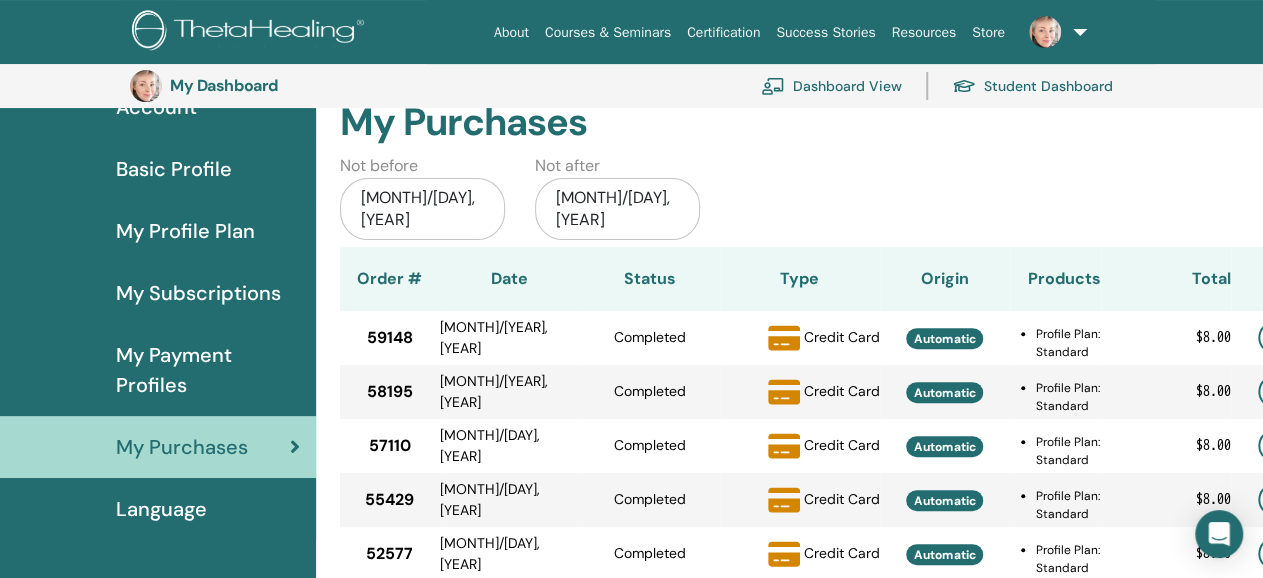 click on "Oct/19, 2025" at bounding box center (617, 209) 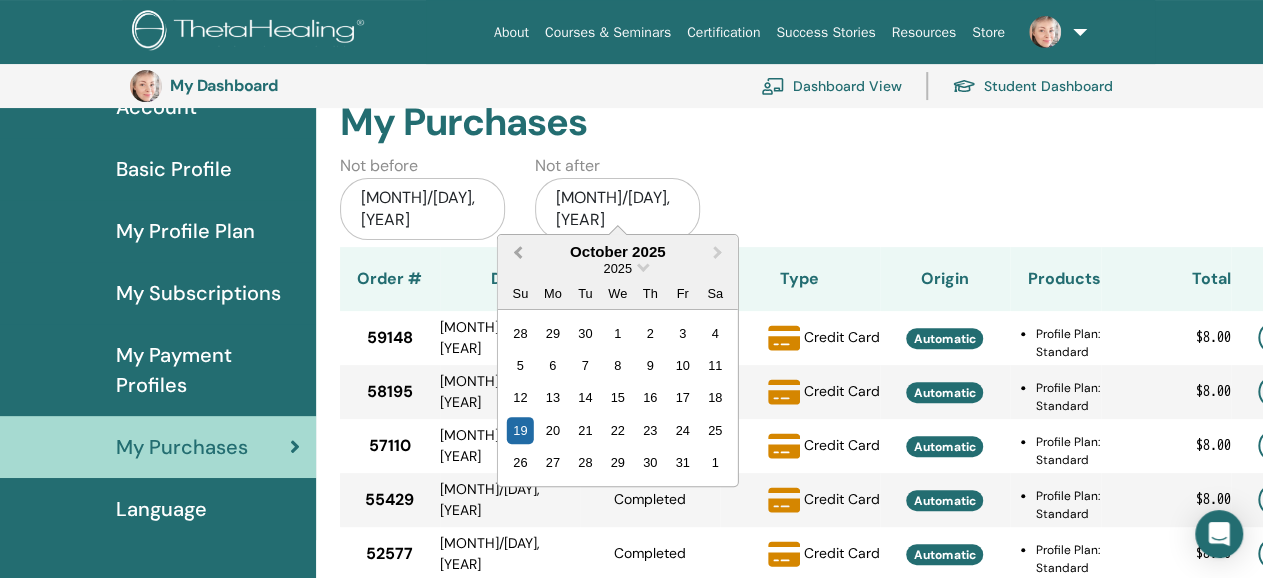 click on "Previous Month" at bounding box center [516, 253] 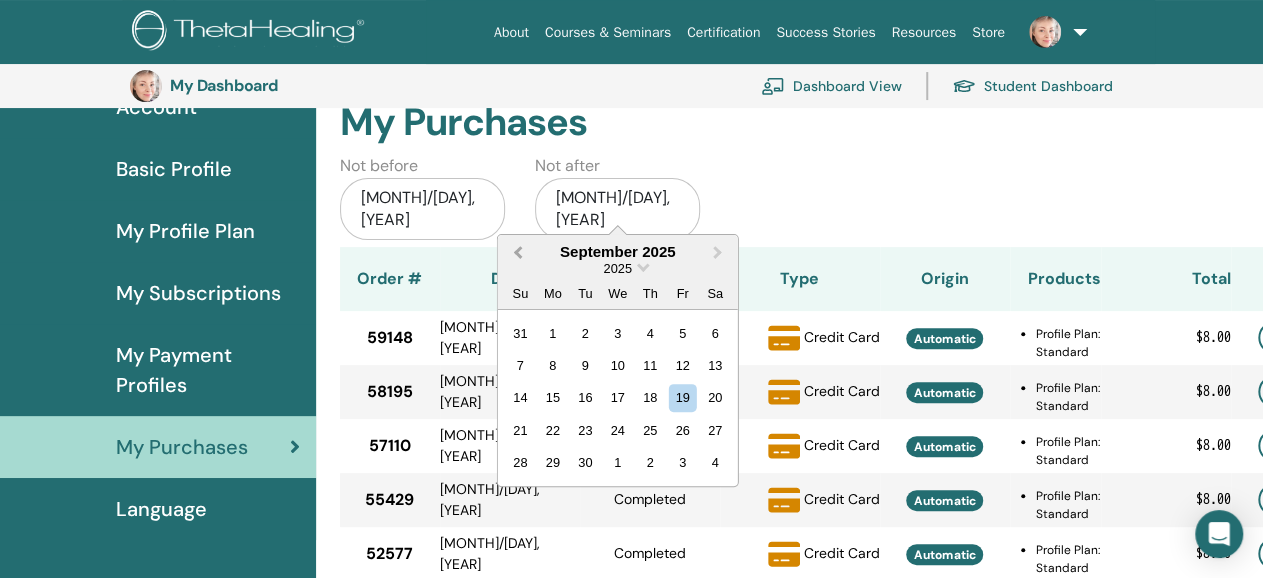 click on "Previous Month" at bounding box center [516, 253] 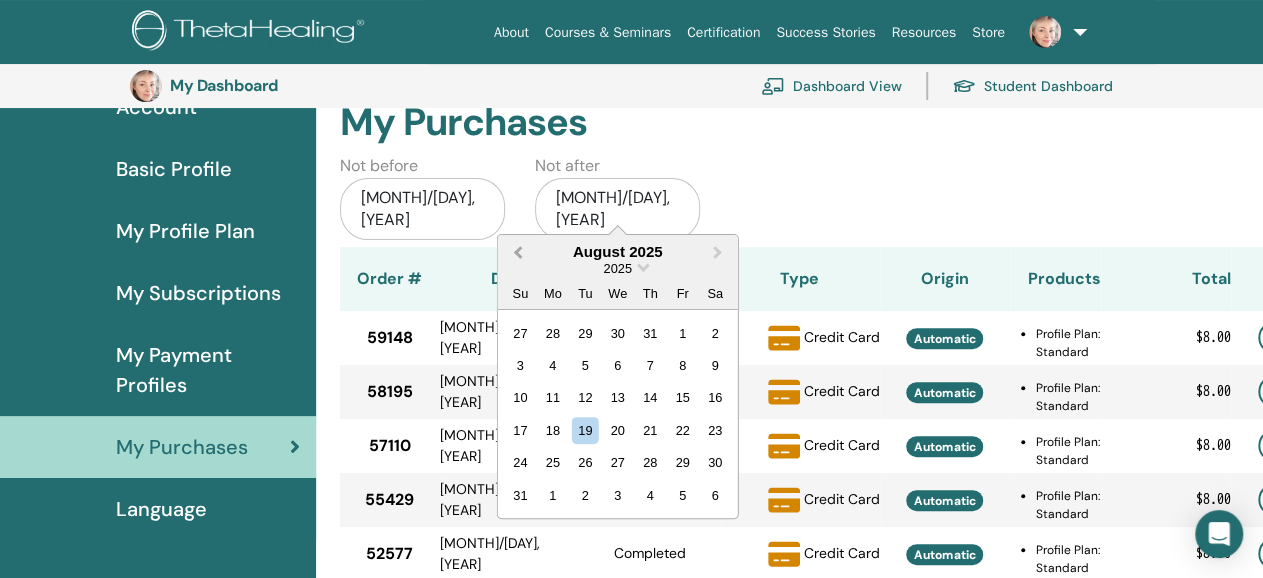 click on "Previous Month" at bounding box center (516, 253) 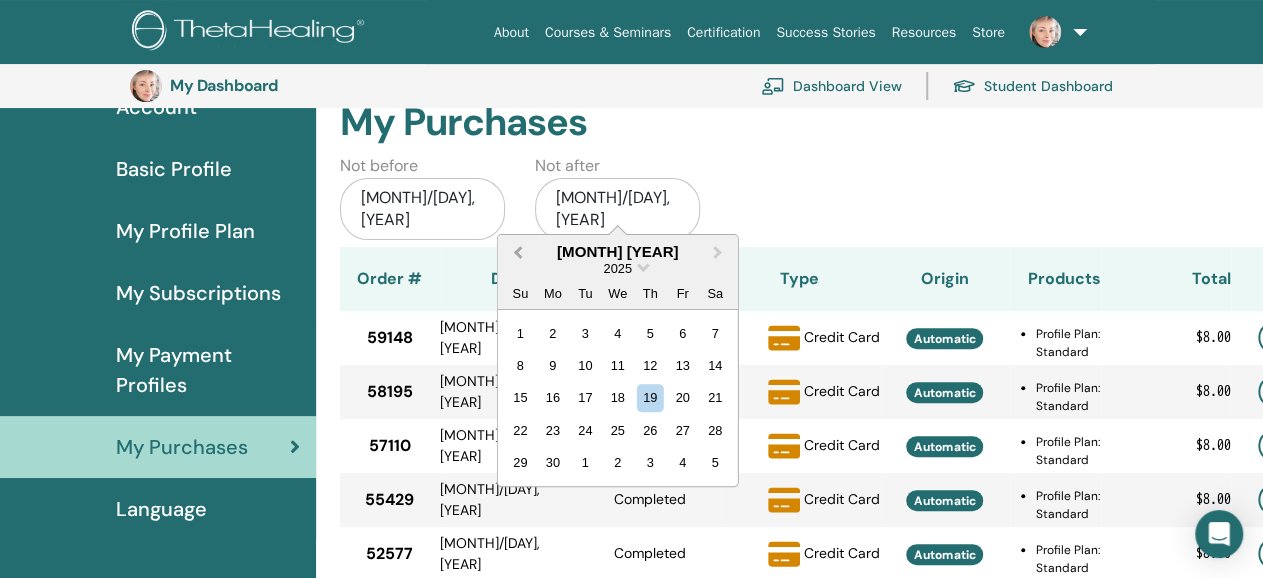 click on "Previous Month" at bounding box center (516, 253) 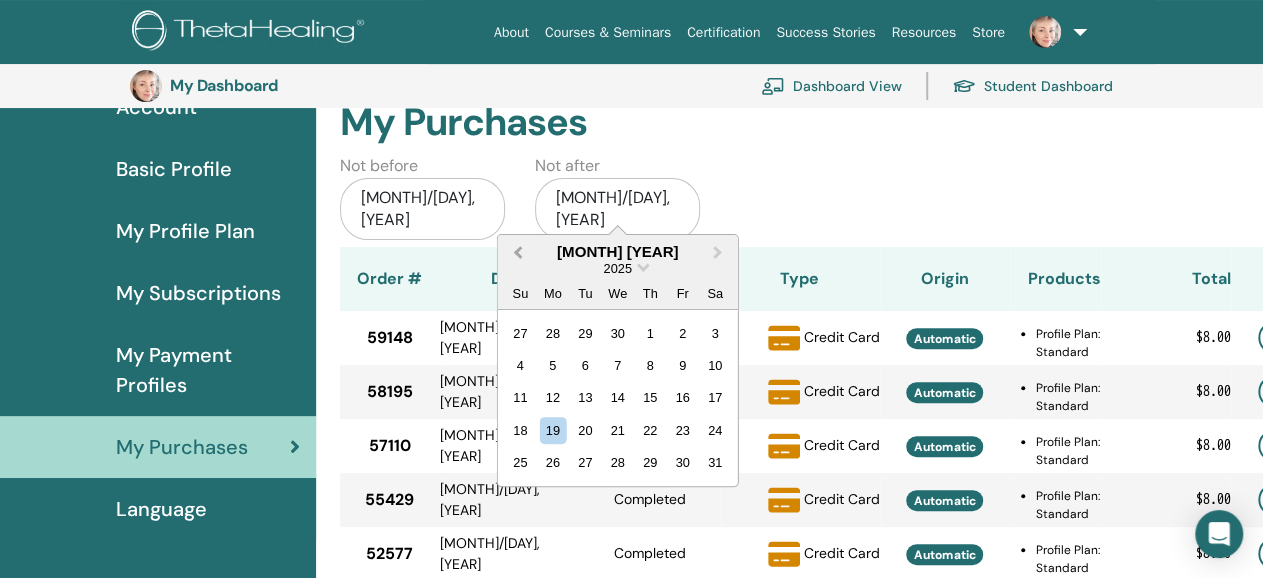 click on "Previous Month" at bounding box center [516, 253] 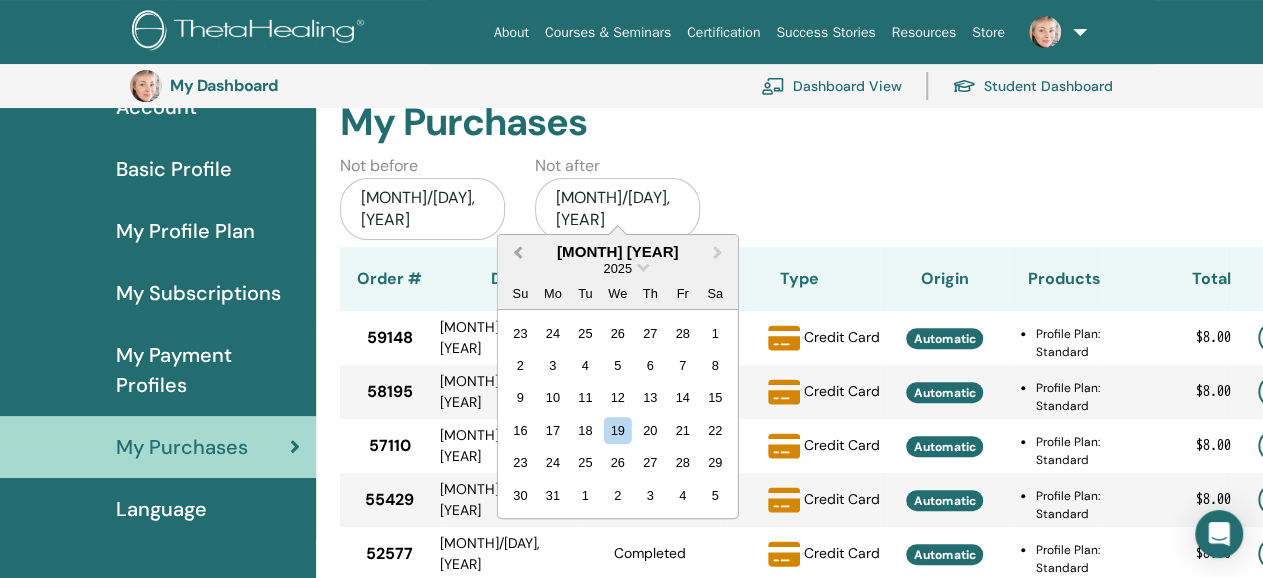 click on "Previous Month" at bounding box center [516, 253] 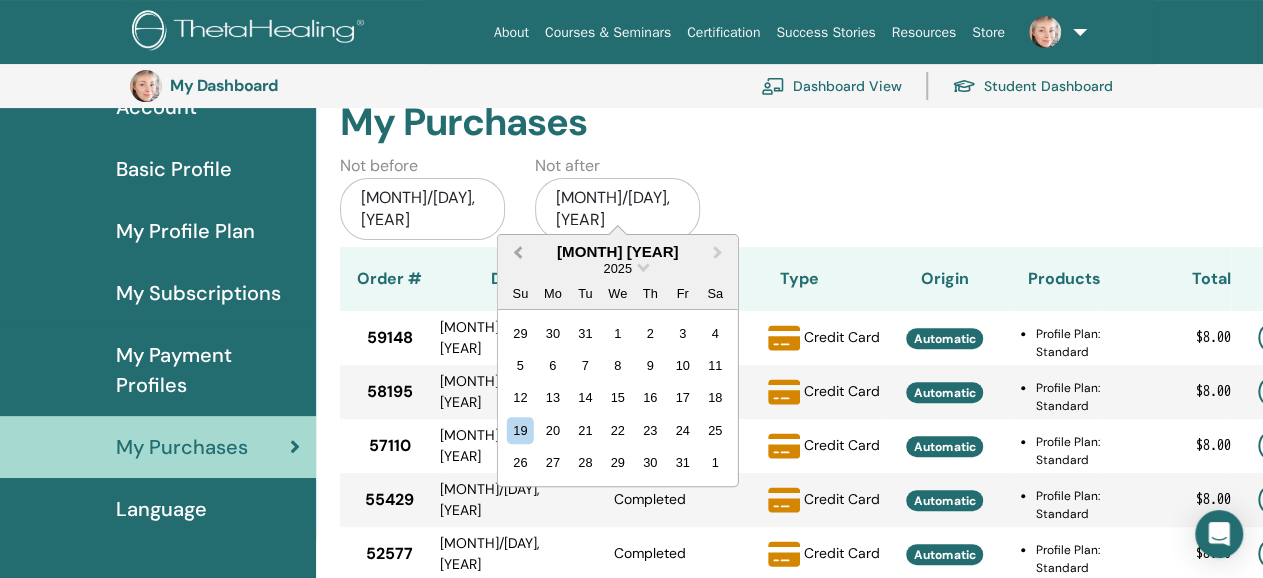 click on "Previous Month" at bounding box center [516, 253] 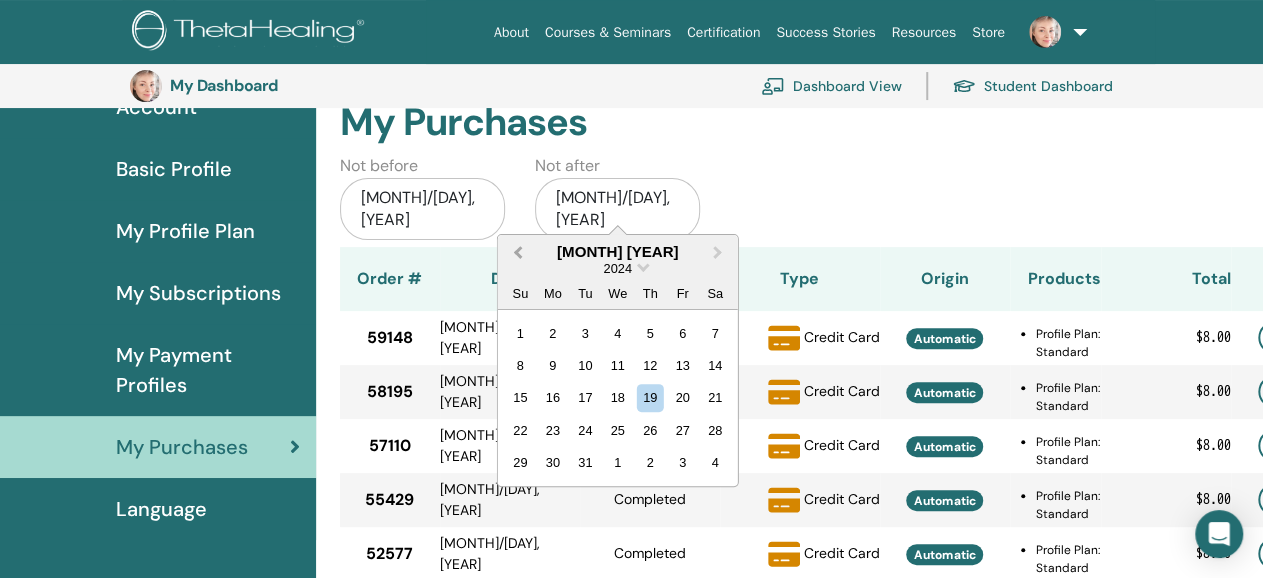 click on "Previous Month" at bounding box center (516, 253) 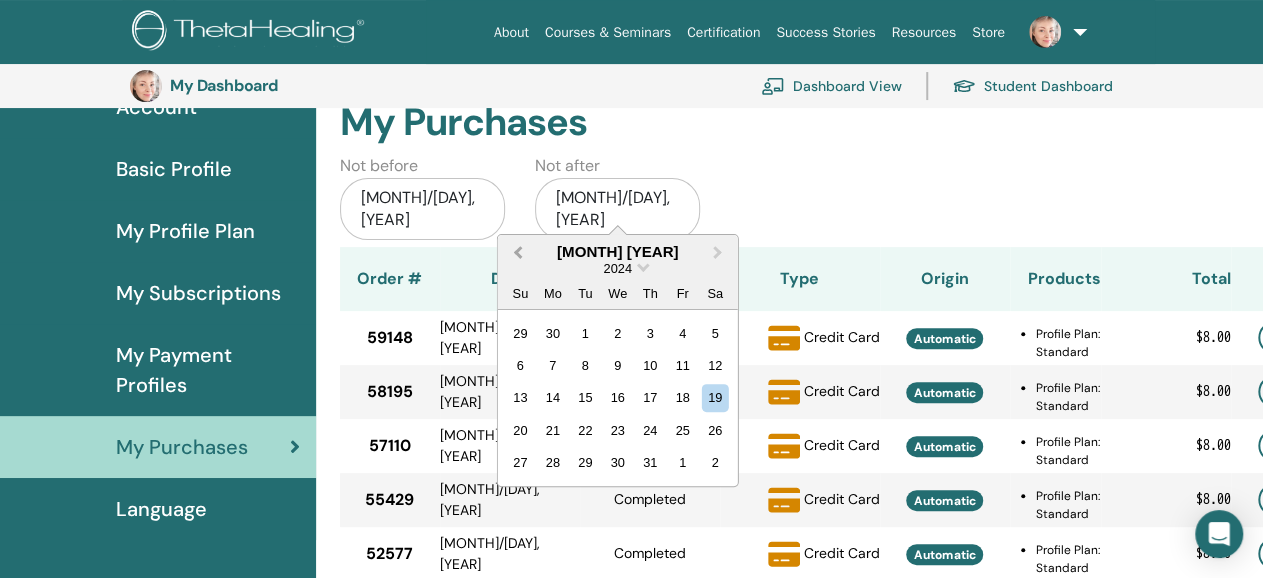click on "Previous Month" at bounding box center [516, 253] 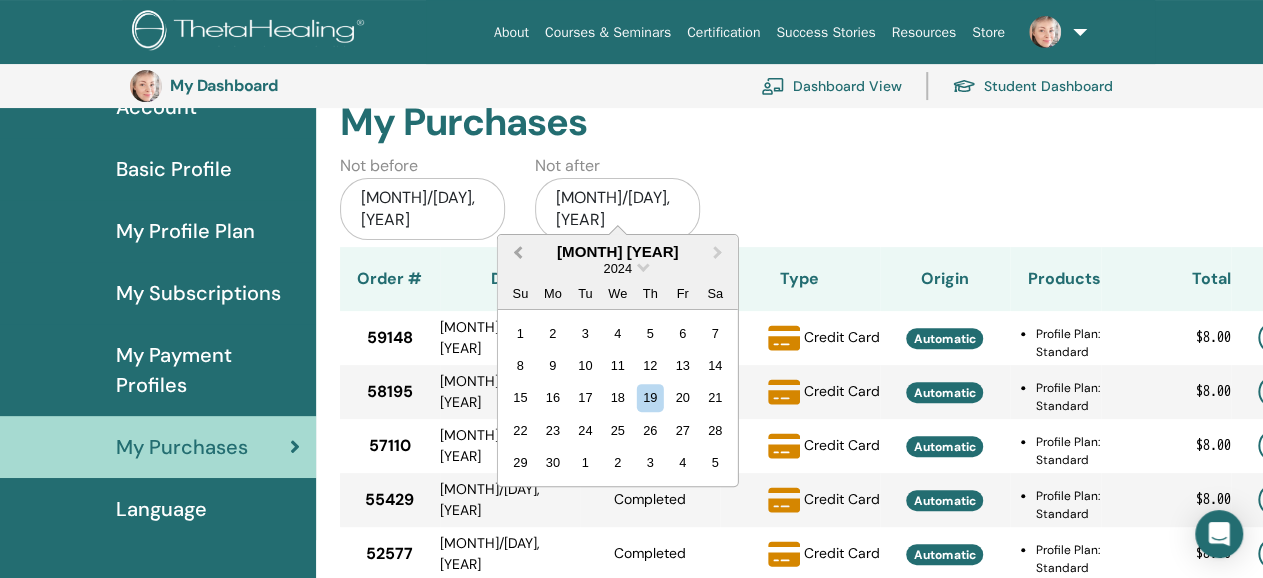 click on "Previous Month" at bounding box center [516, 253] 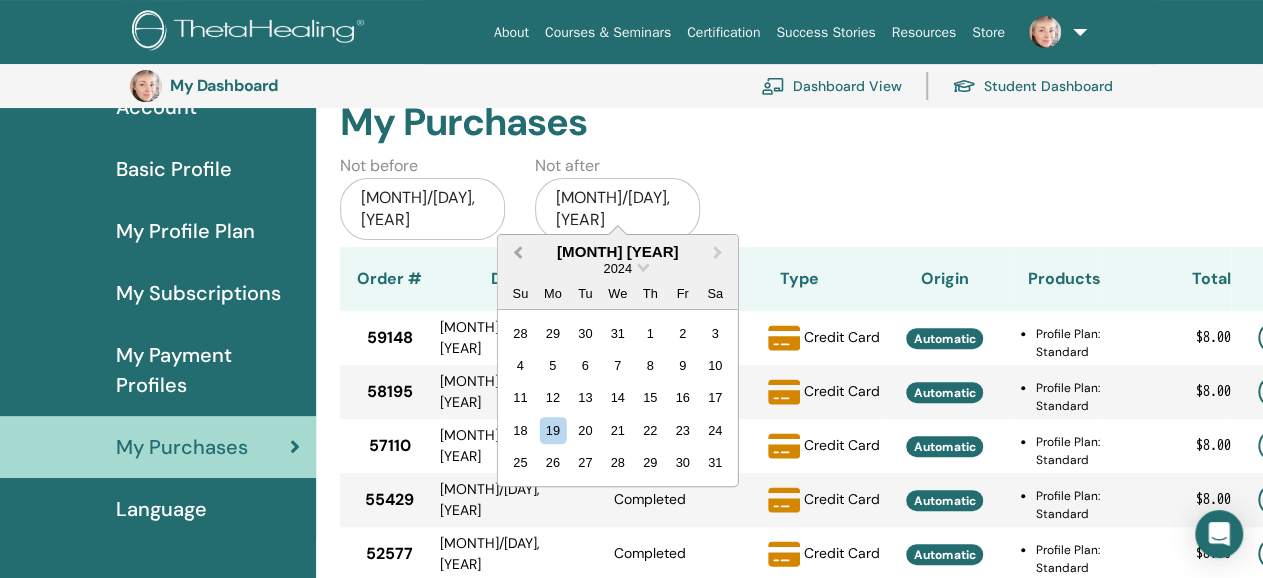 click on "Previous Month" at bounding box center (516, 253) 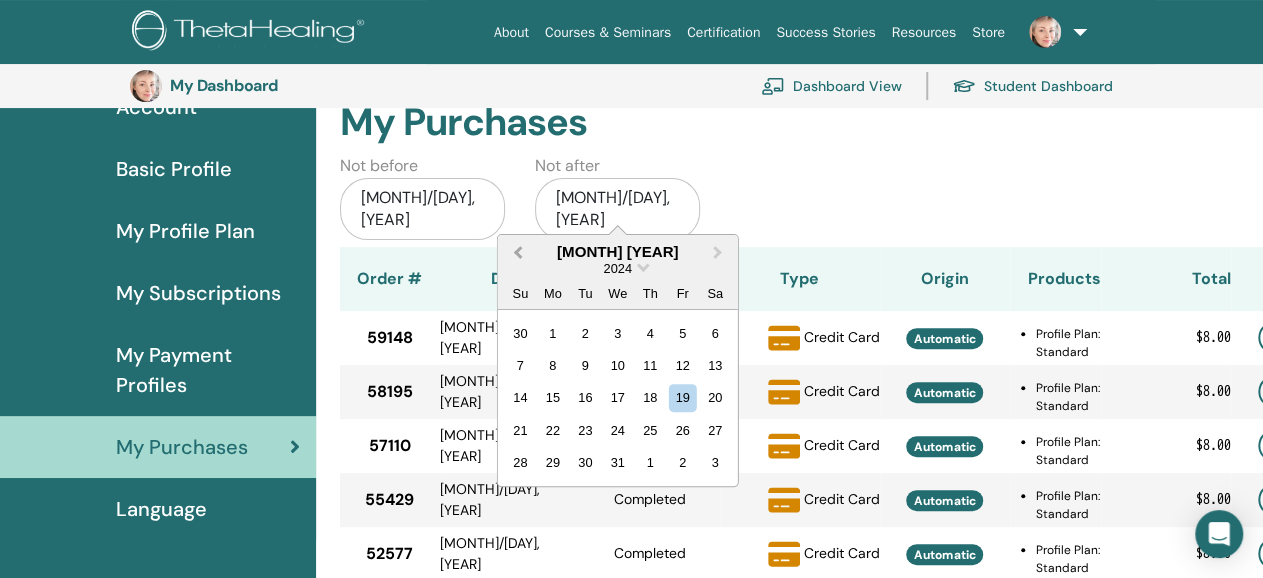 click on "Previous Month" at bounding box center [516, 253] 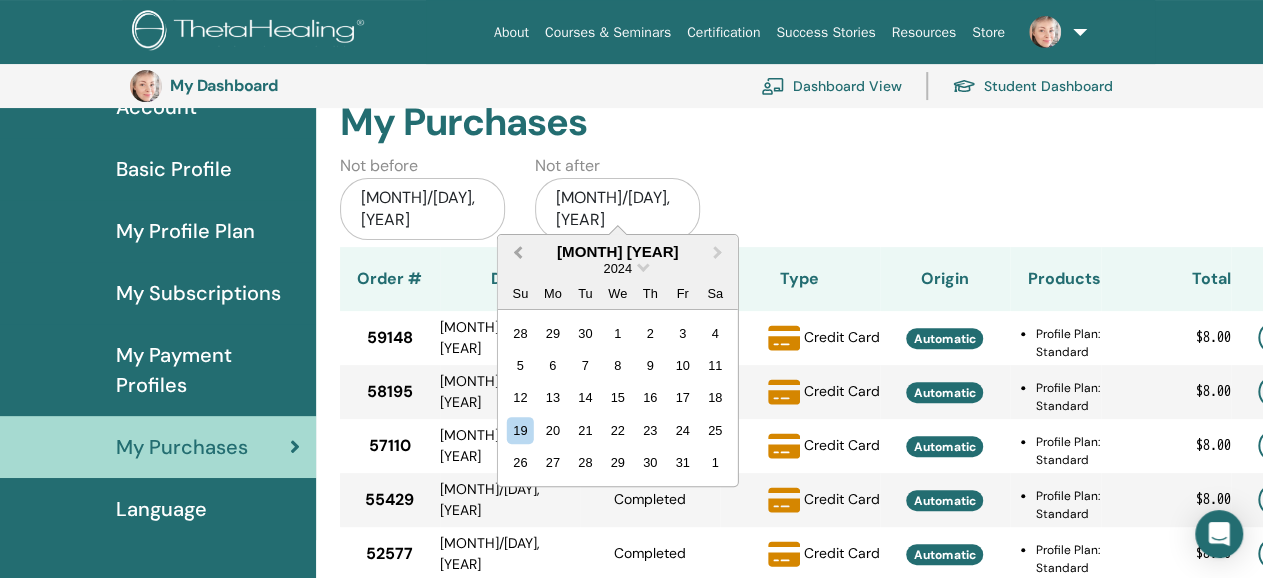click on "Previous Month" at bounding box center [516, 253] 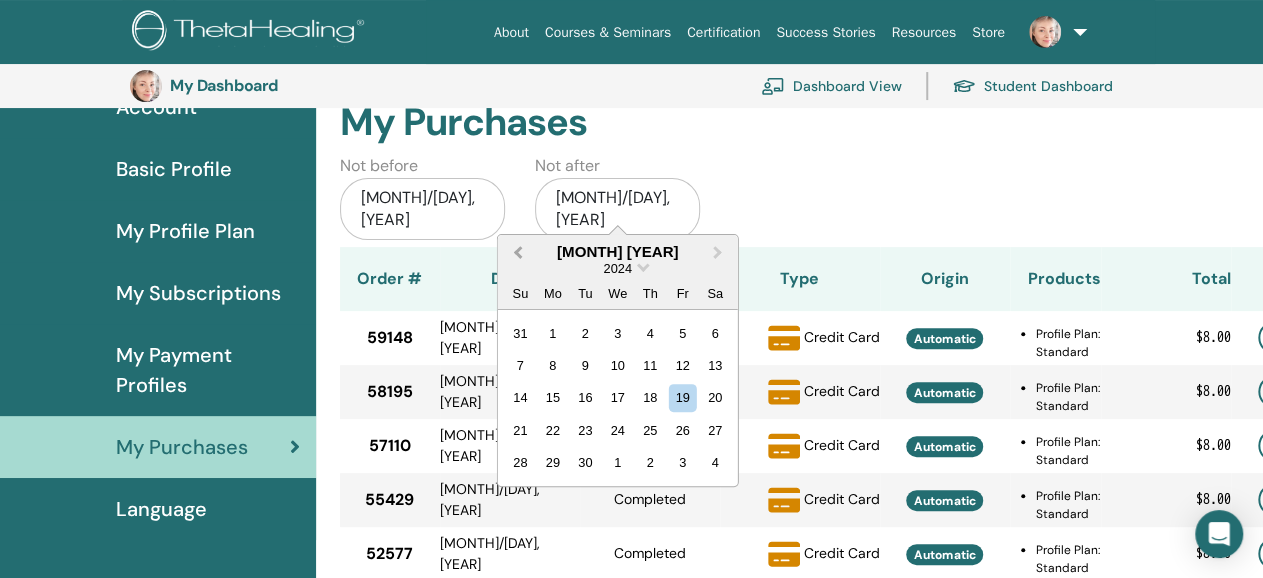 click on "Previous Month" at bounding box center [516, 253] 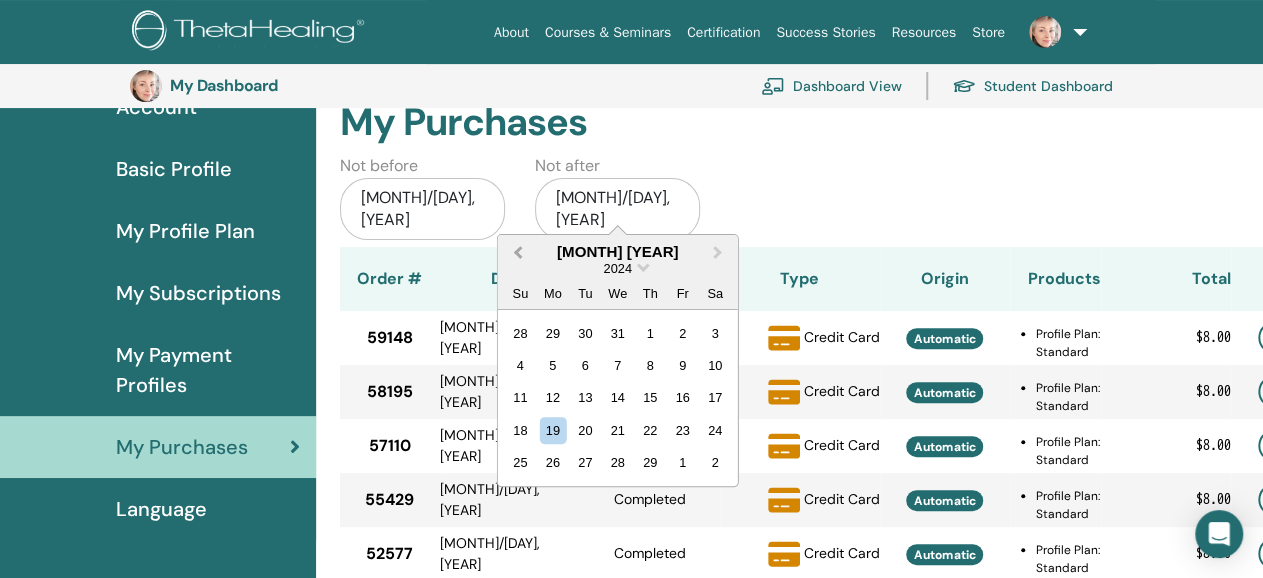 click on "Previous Month" at bounding box center [516, 253] 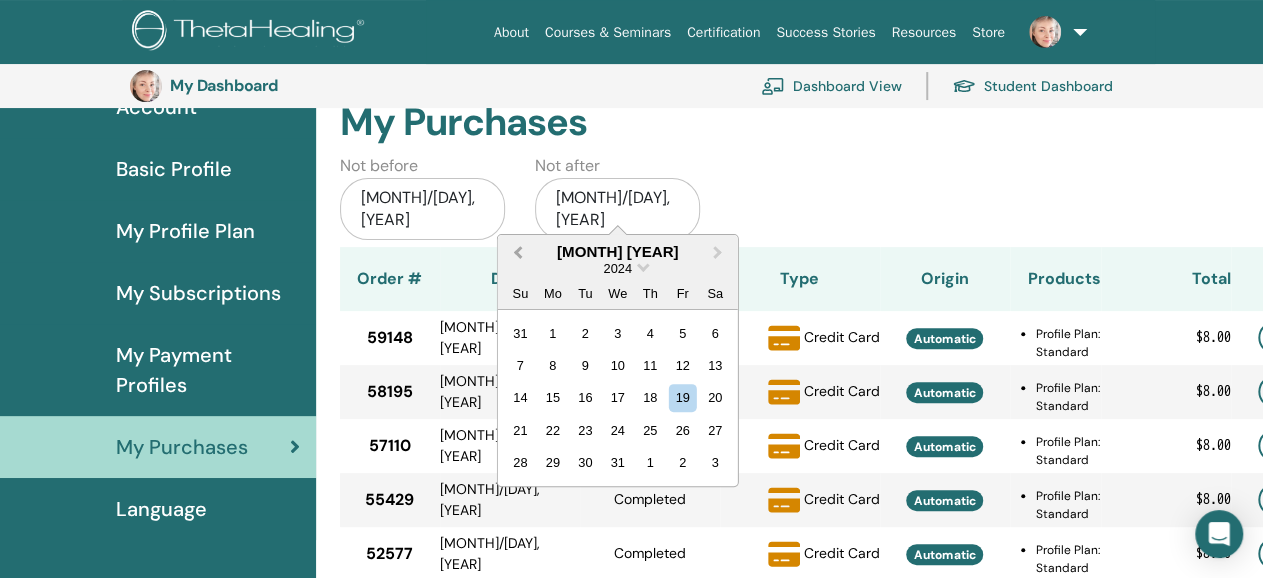 click on "Previous Month" at bounding box center (516, 253) 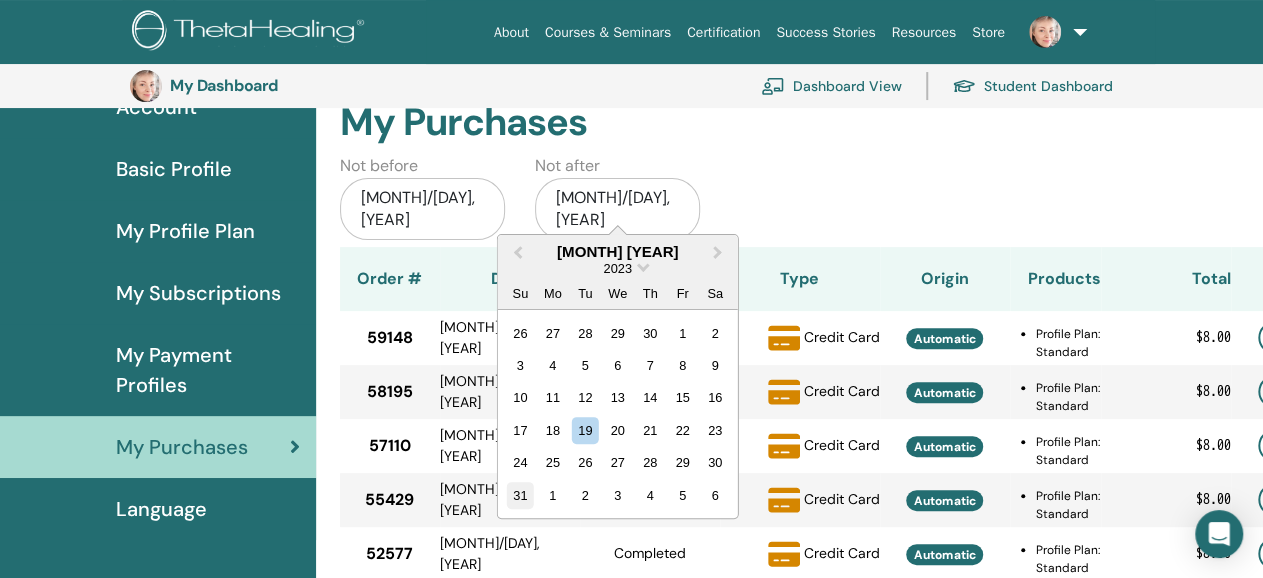 click on "31" at bounding box center (520, 495) 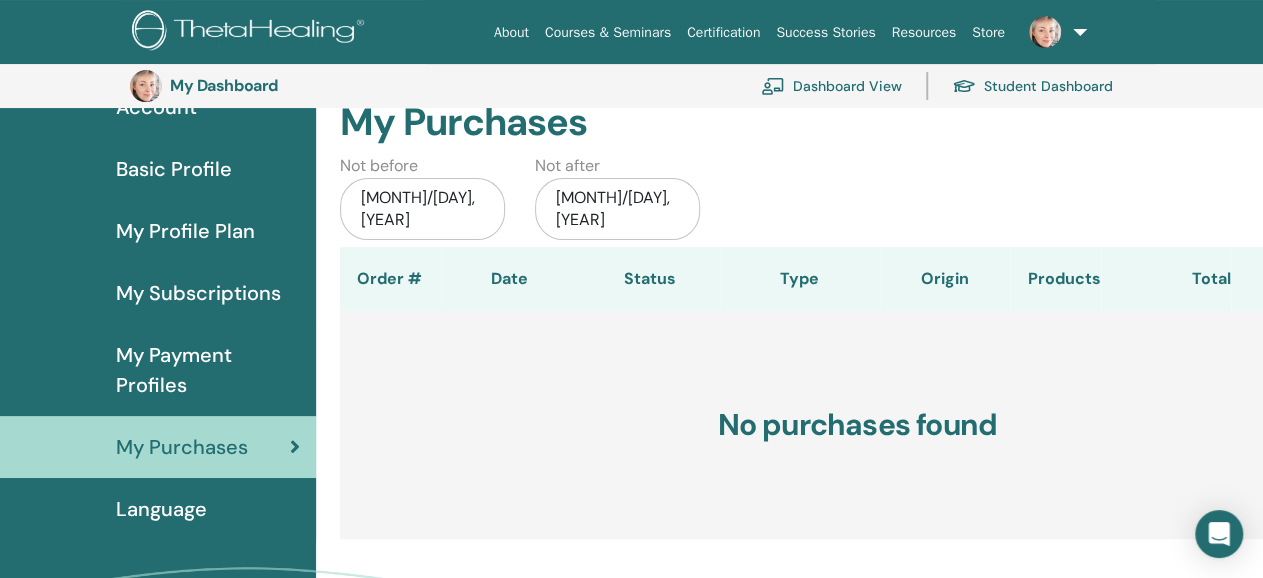 click on "Dec/31, 2023" at bounding box center (617, 209) 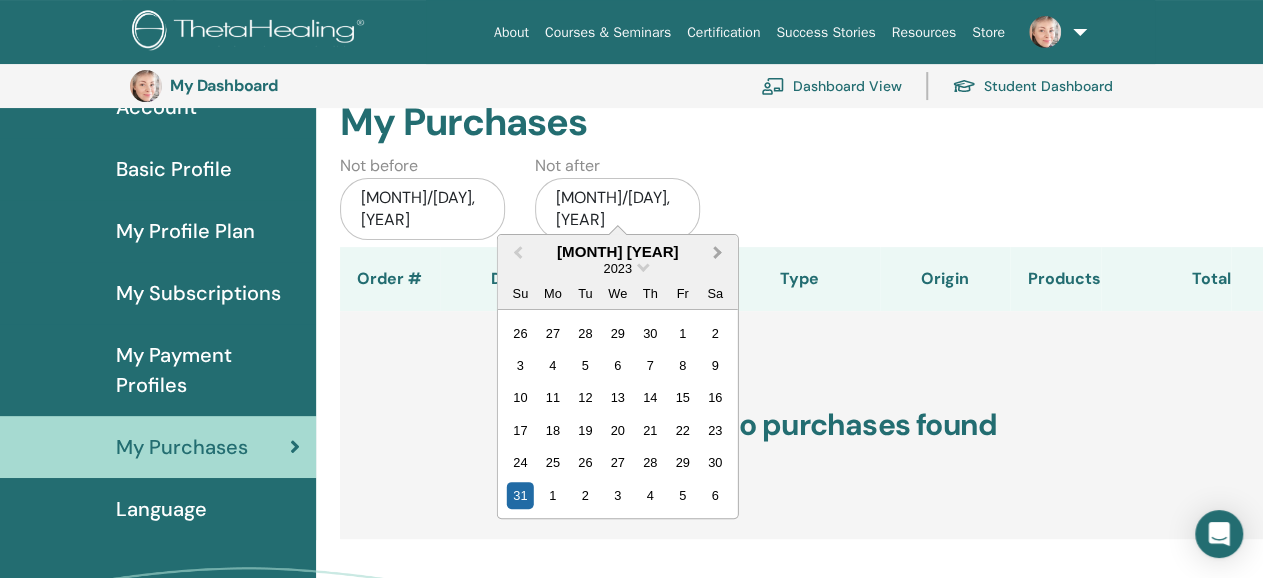 click on "Next Month" at bounding box center (718, 251) 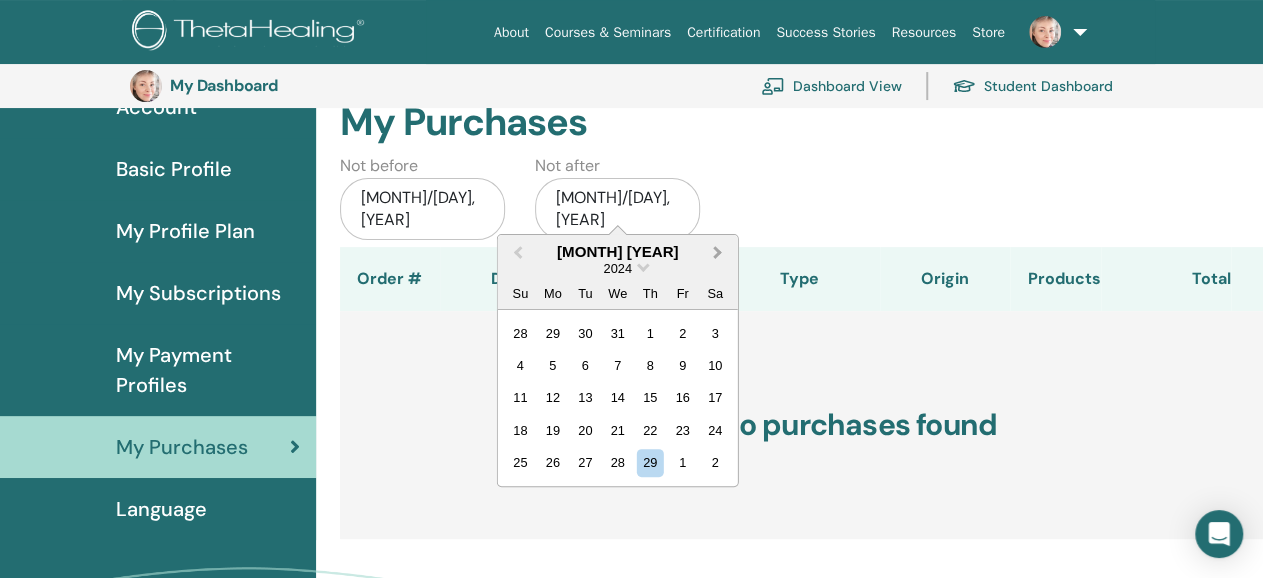 click on "Next Month" at bounding box center (718, 251) 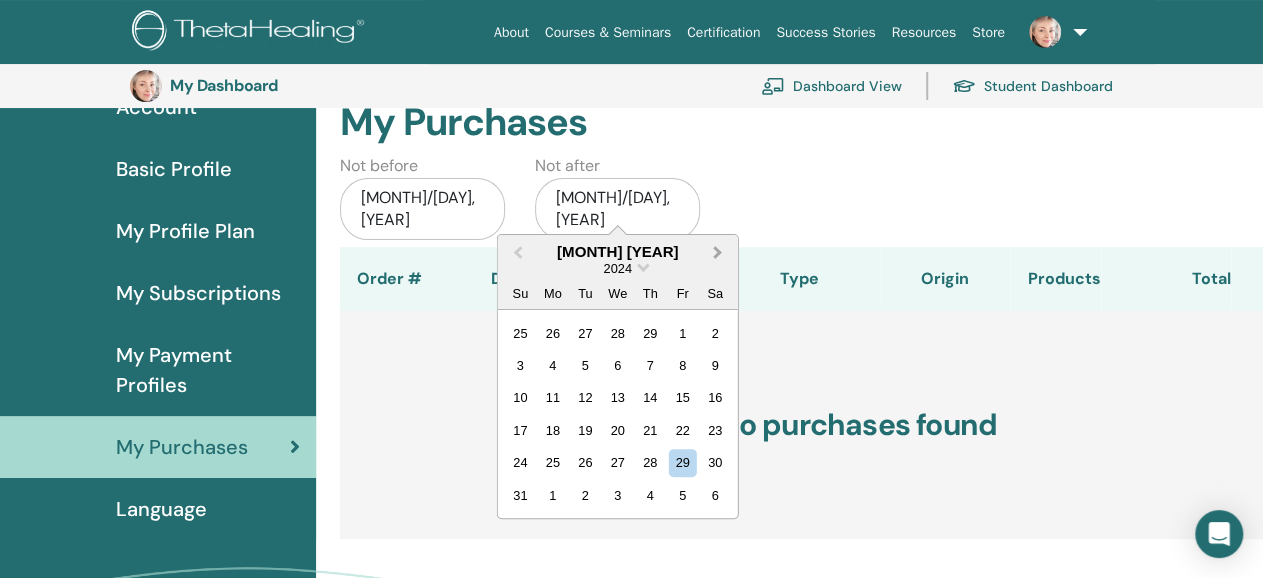 click on "Next Month" at bounding box center [718, 251] 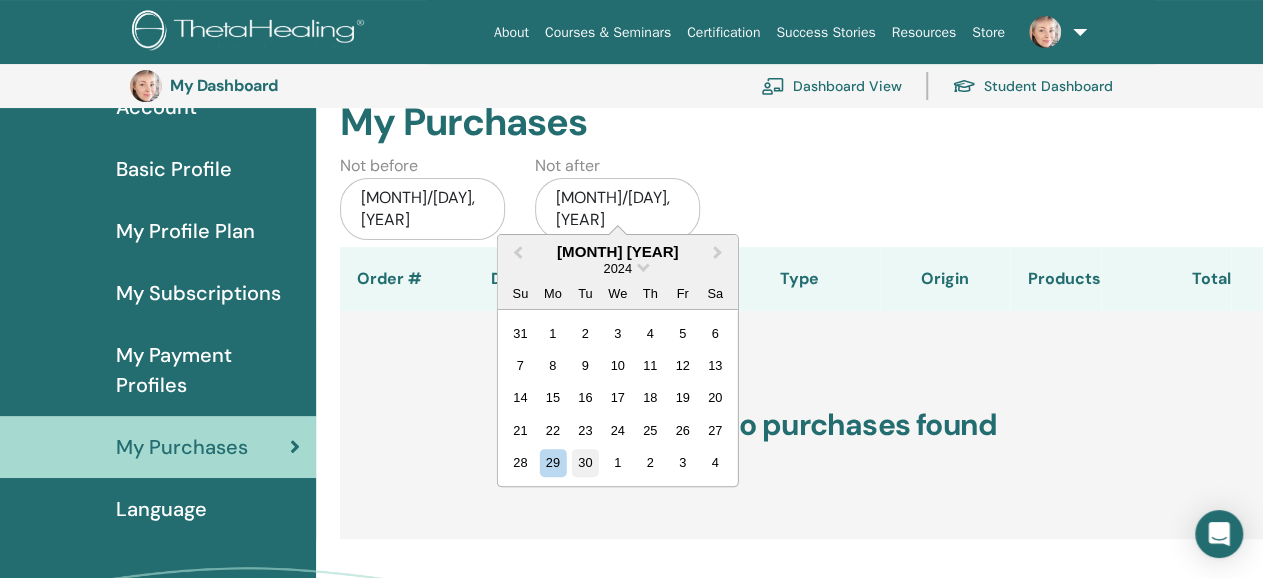 click on "30" at bounding box center [585, 462] 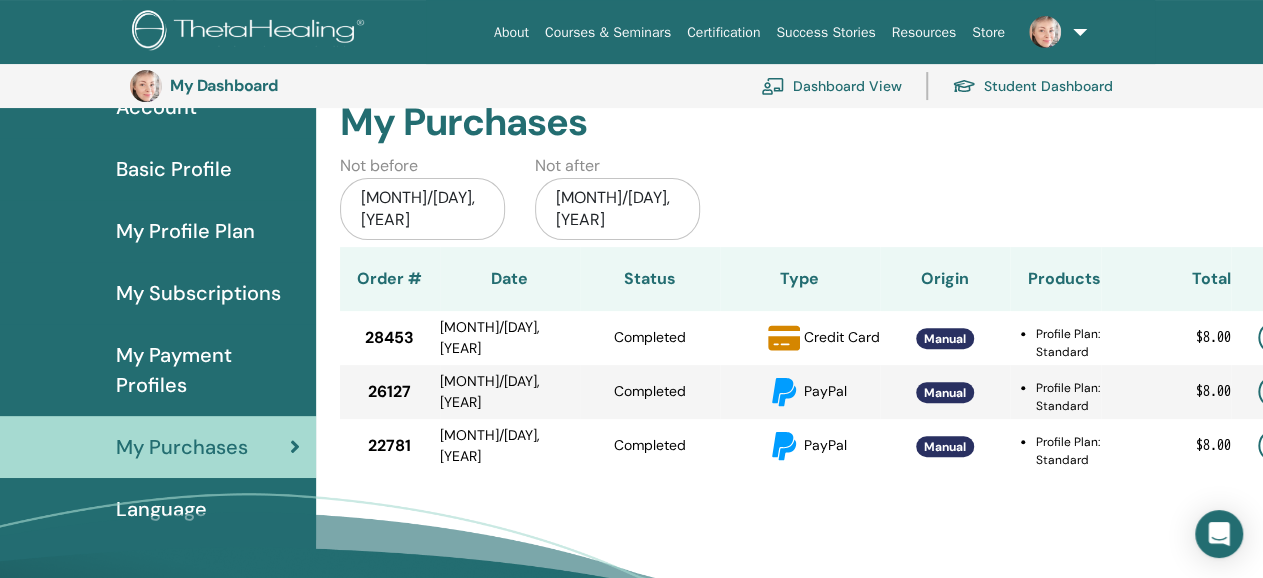 click at bounding box center [1054, 32] 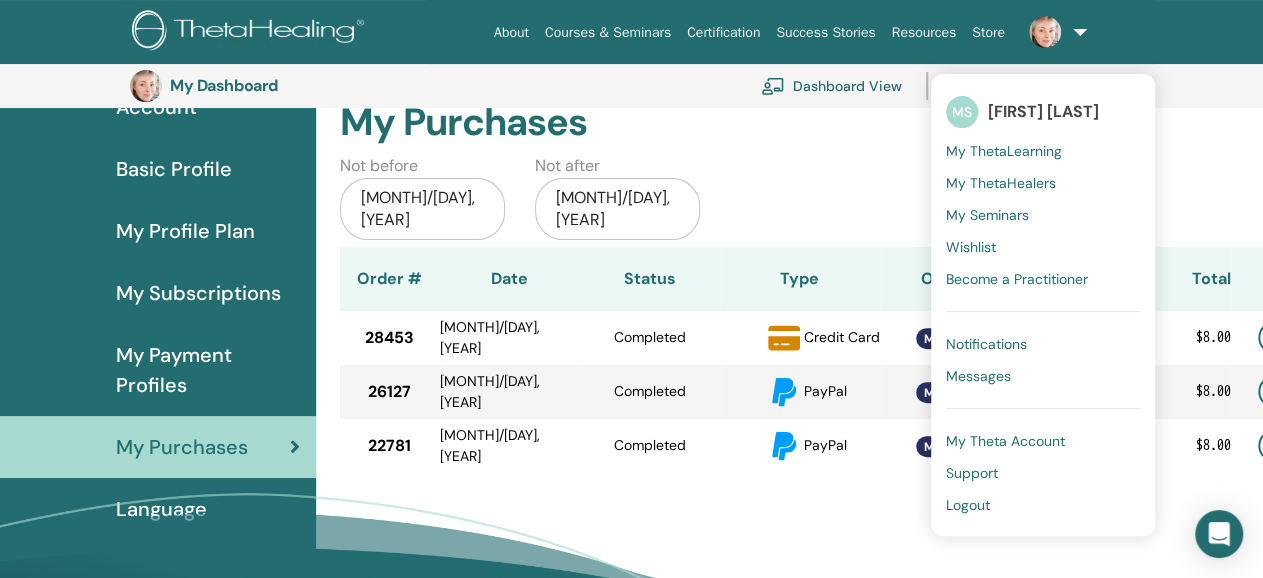 click on "Not before Jan/01, 2023 Not after Apr/30, 2024" at bounding box center (793, 200) 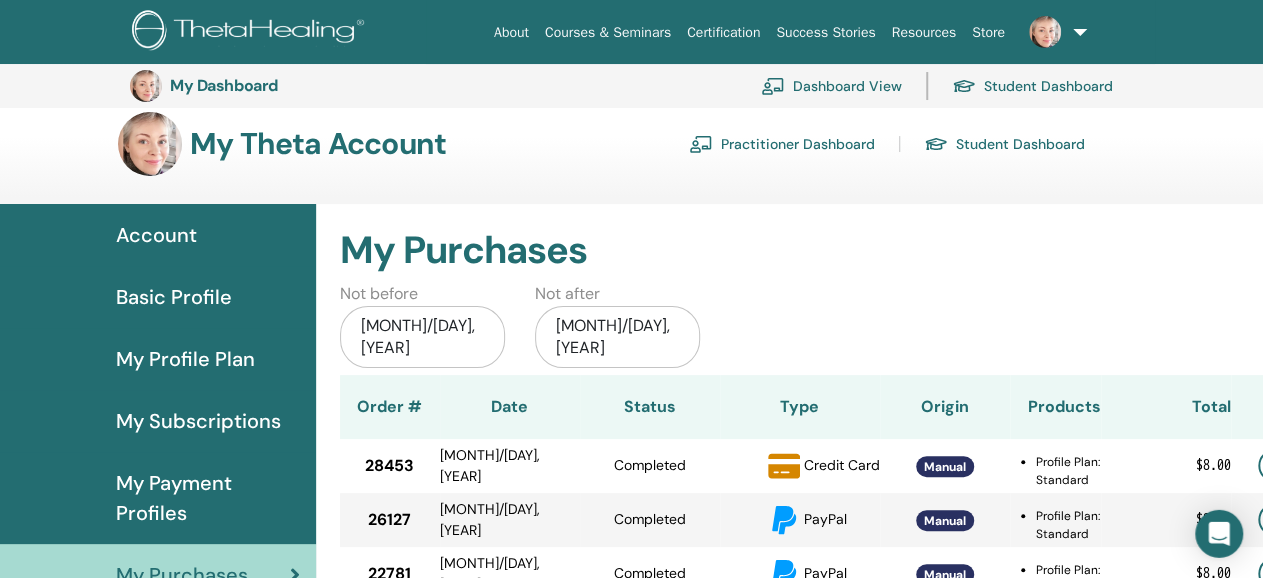 scroll, scrollTop: 0, scrollLeft: 0, axis: both 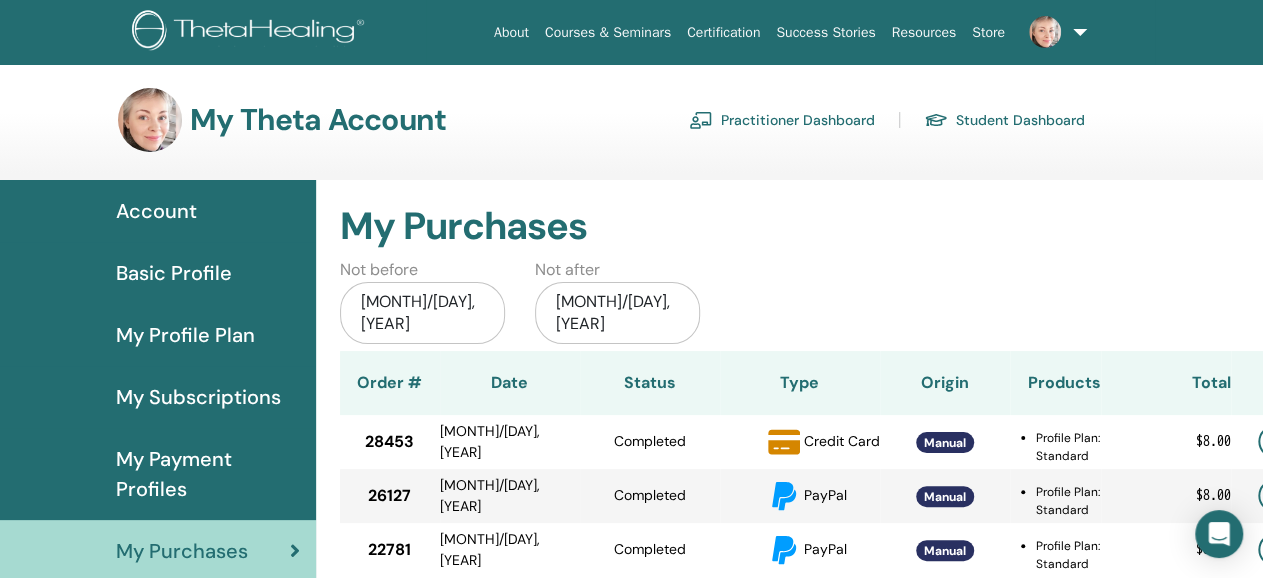 click on "Practitioner Dashboard" at bounding box center [782, 120] 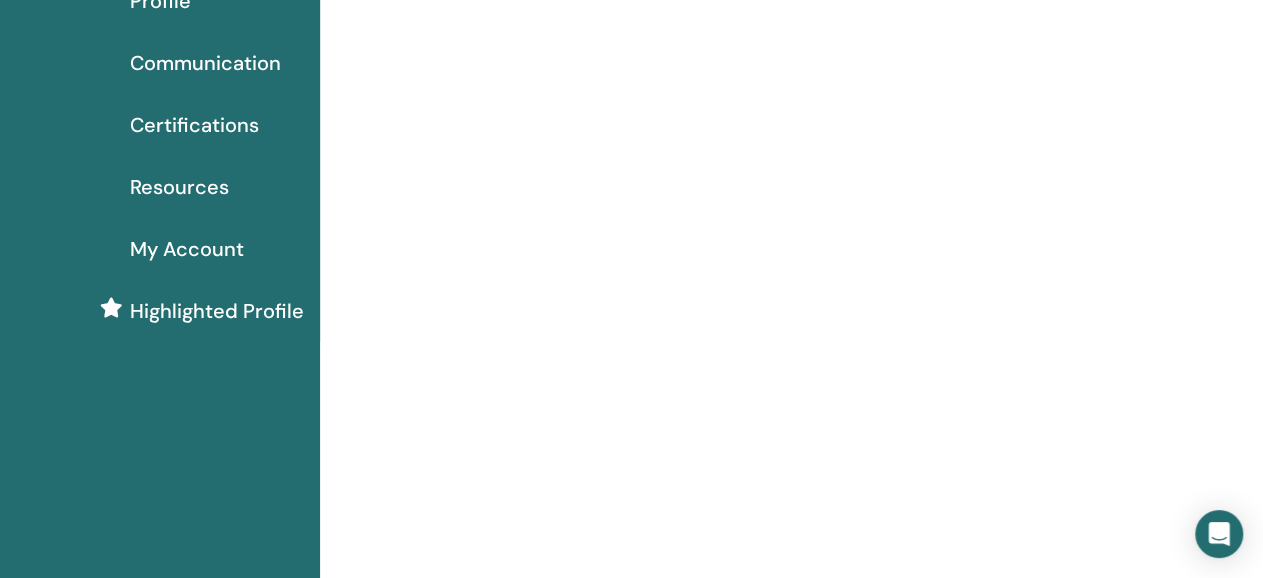 scroll, scrollTop: 0, scrollLeft: 0, axis: both 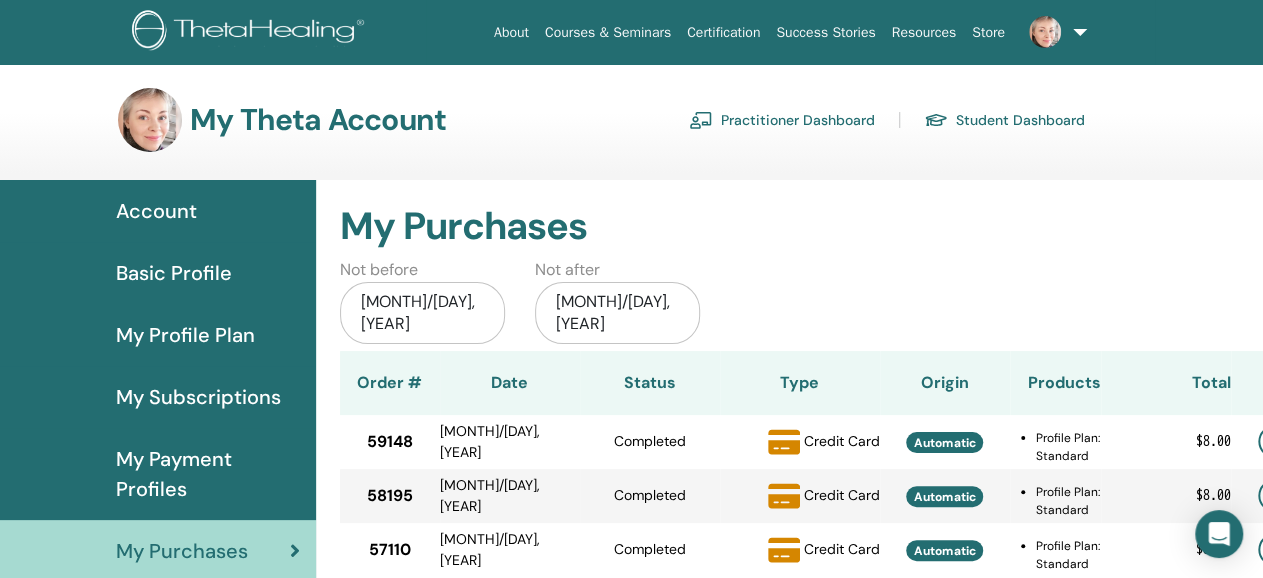 click on "Student Dashboard" at bounding box center [1004, 120] 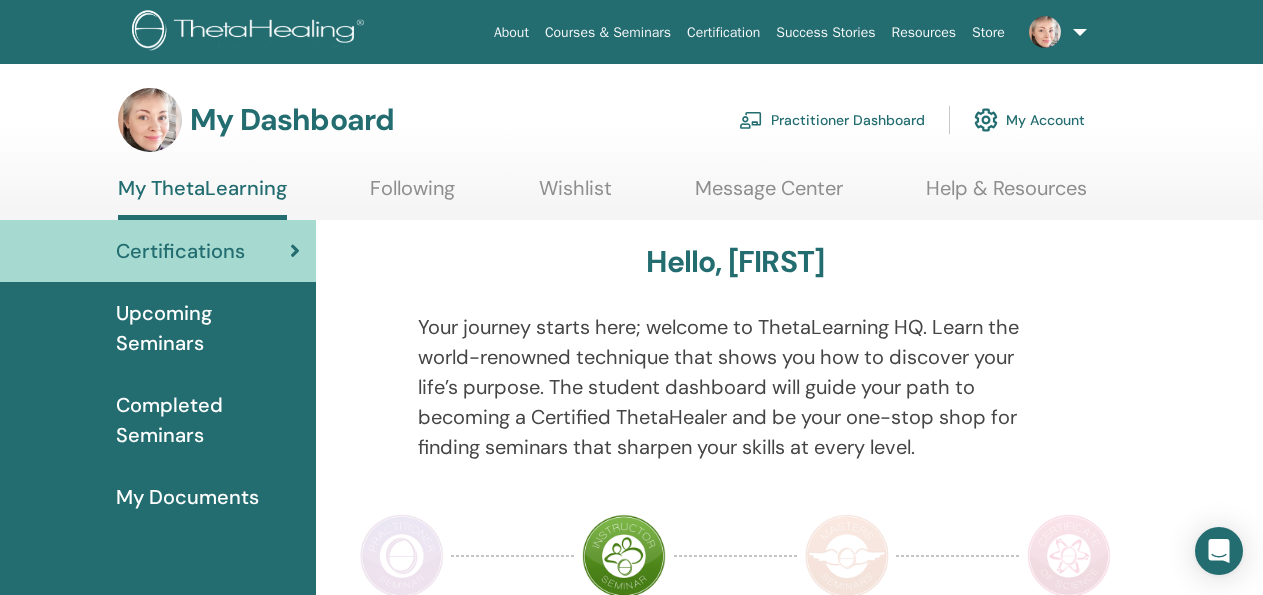 scroll, scrollTop: 0, scrollLeft: 0, axis: both 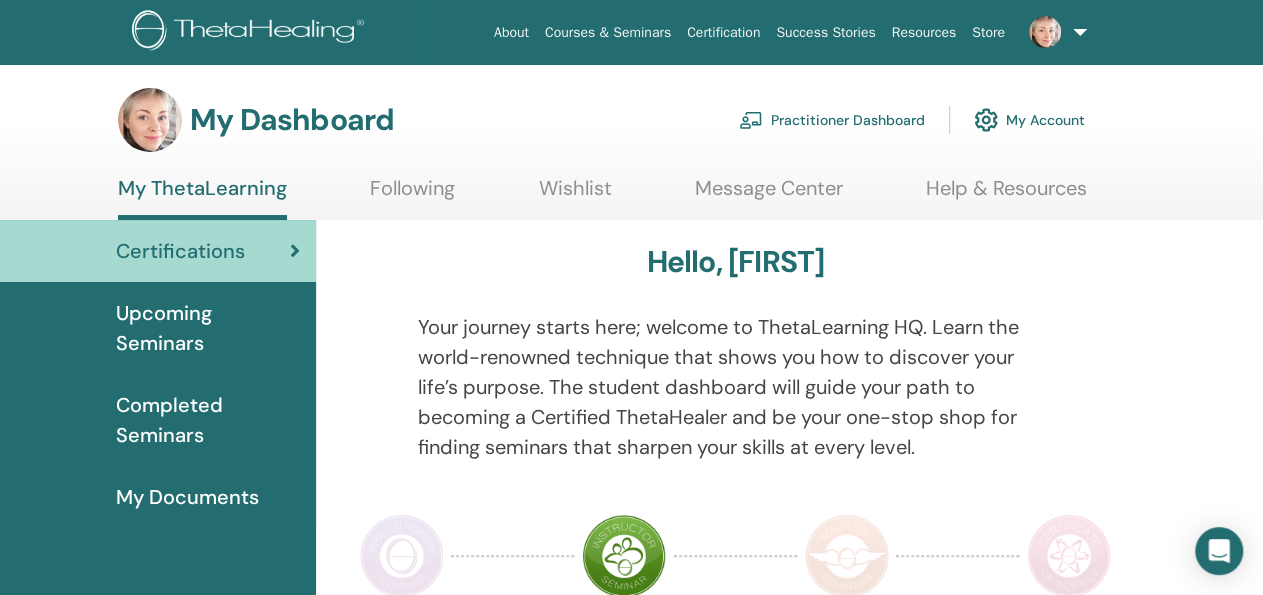 click on "Completed Seminars" at bounding box center (208, 420) 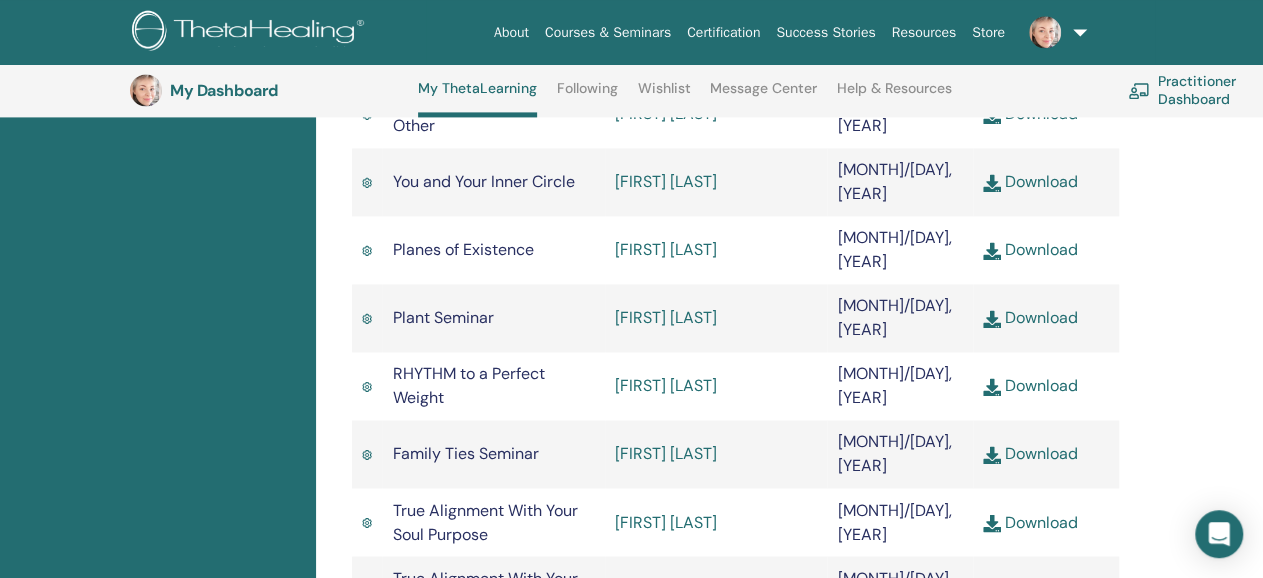 scroll, scrollTop: 1404, scrollLeft: 0, axis: vertical 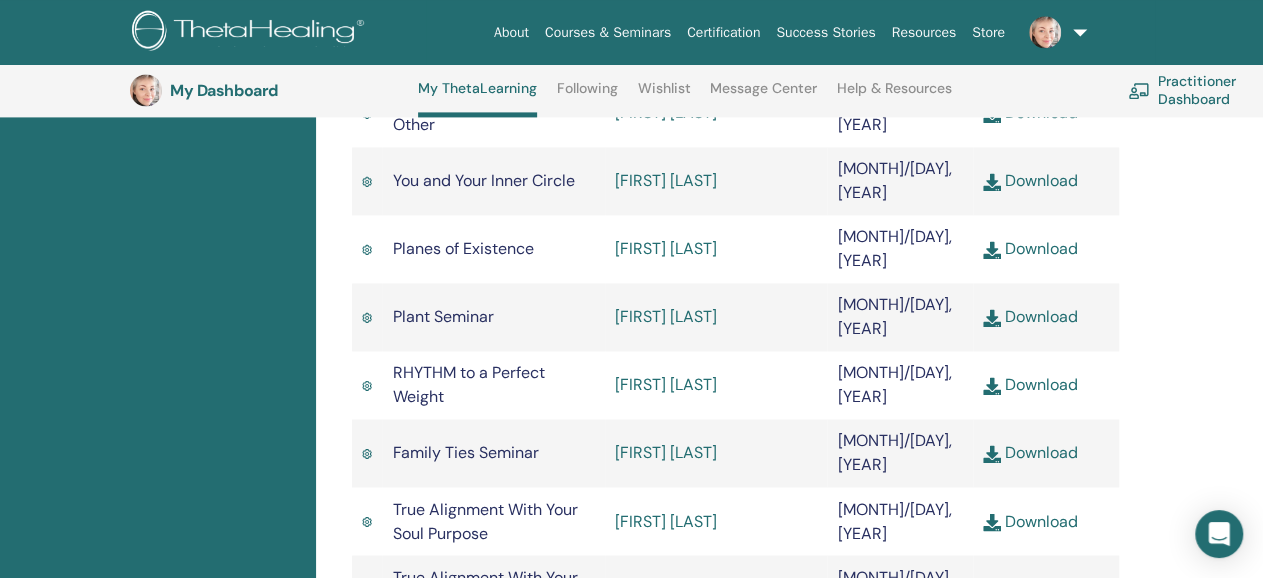 click on "Download" at bounding box center [1030, 452] 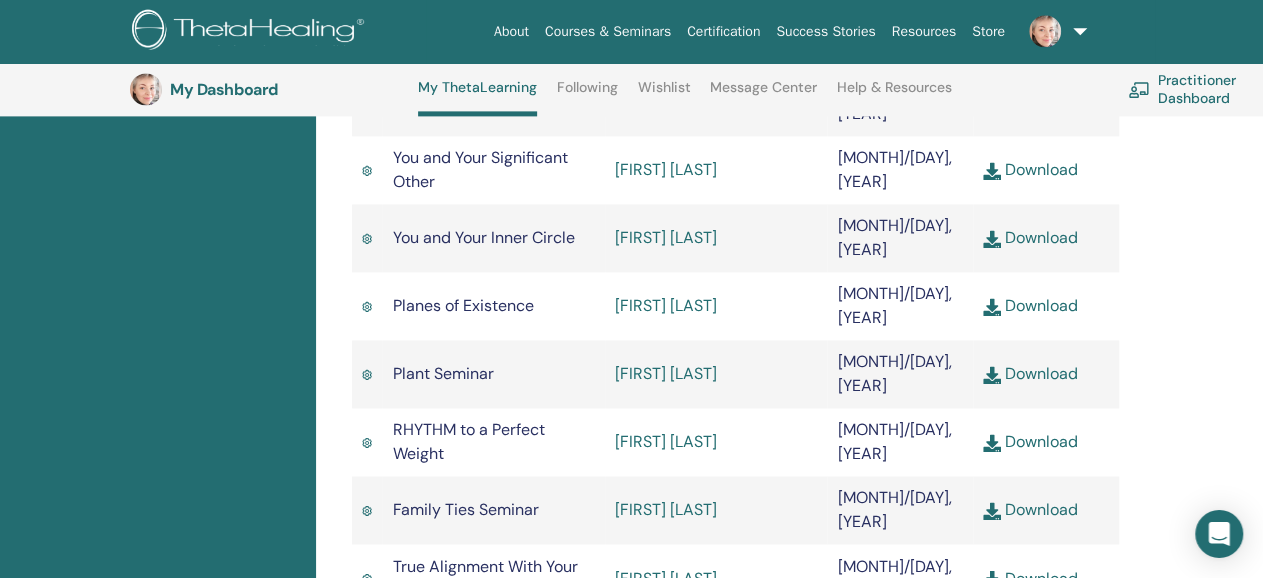 scroll, scrollTop: 1300, scrollLeft: 0, axis: vertical 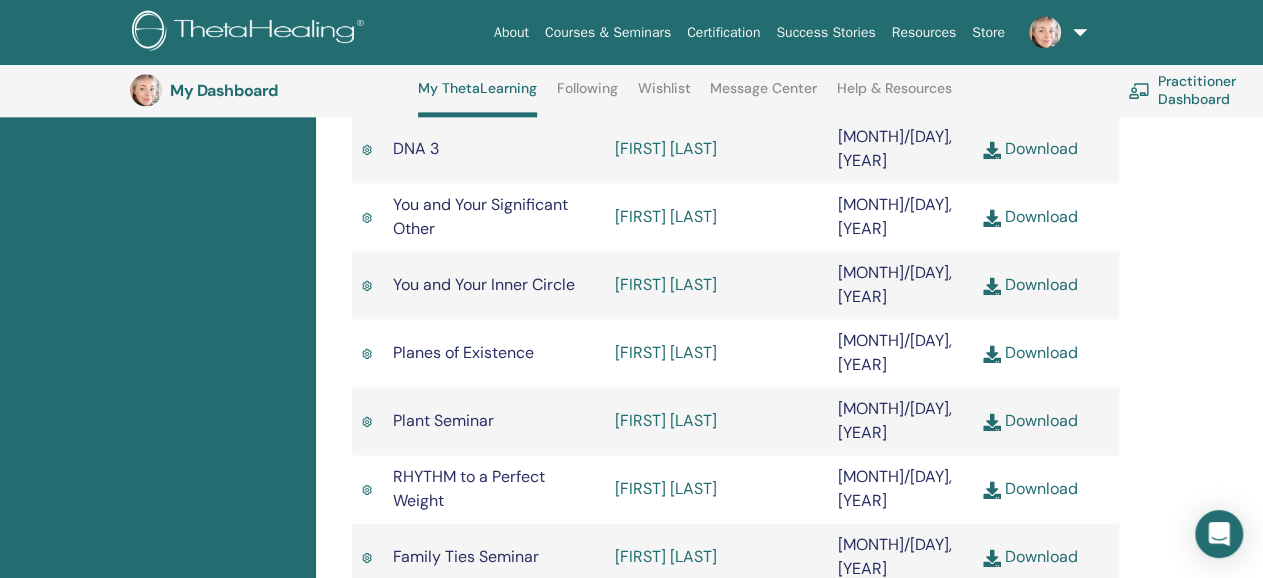 click at bounding box center [367, 353] 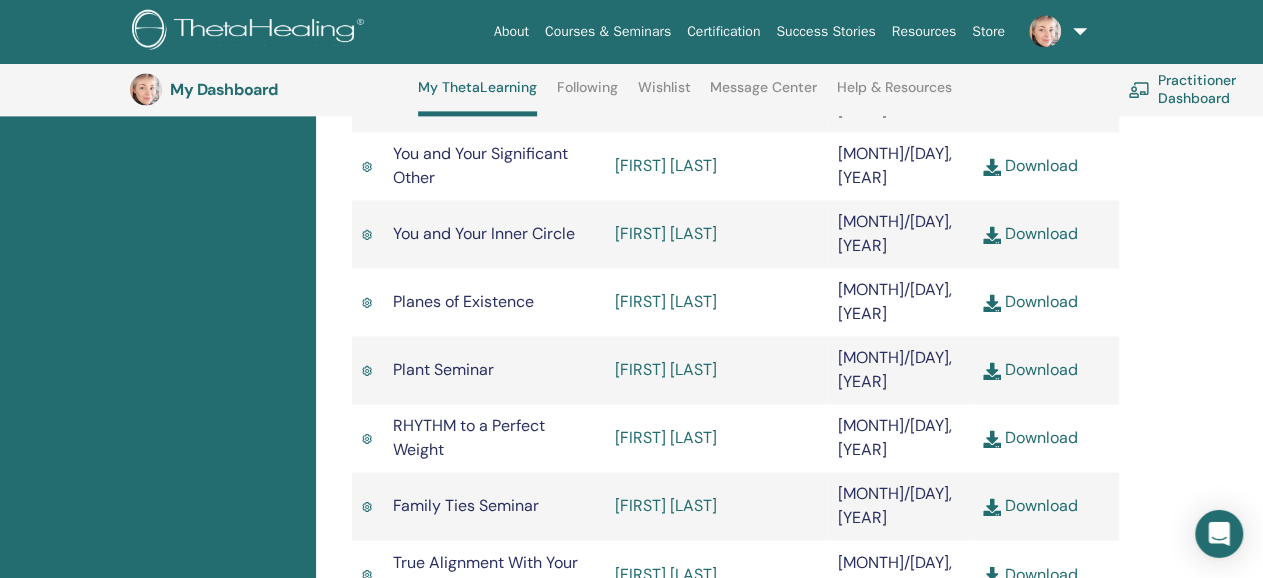 scroll, scrollTop: 1404, scrollLeft: 0, axis: vertical 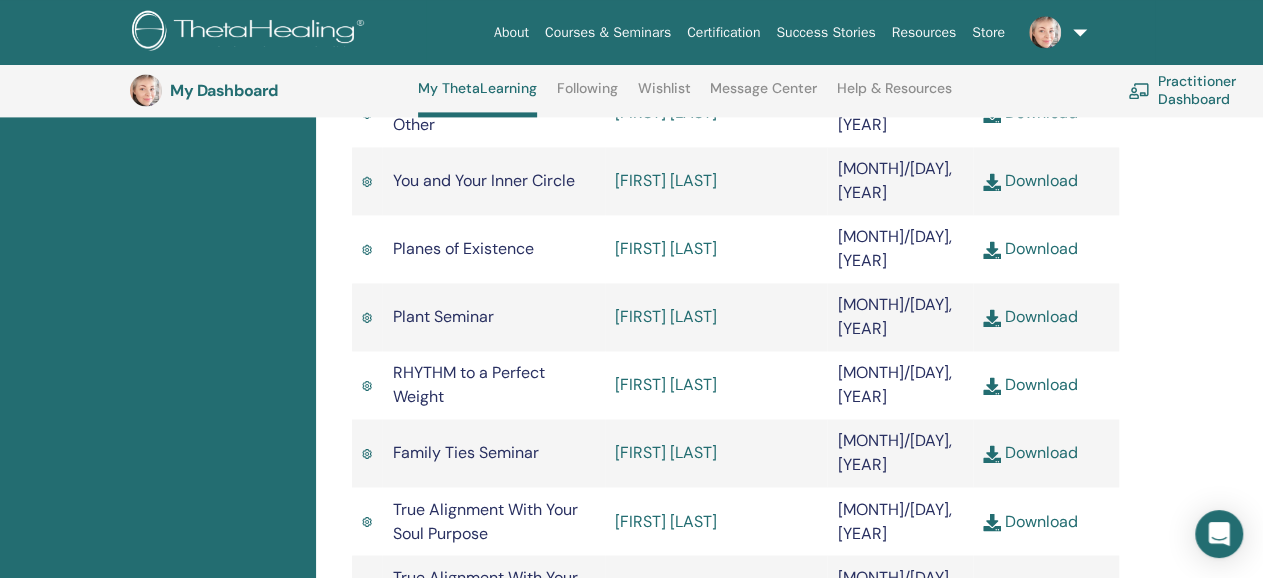 click on "Planes of Existence" at bounding box center (493, 249) 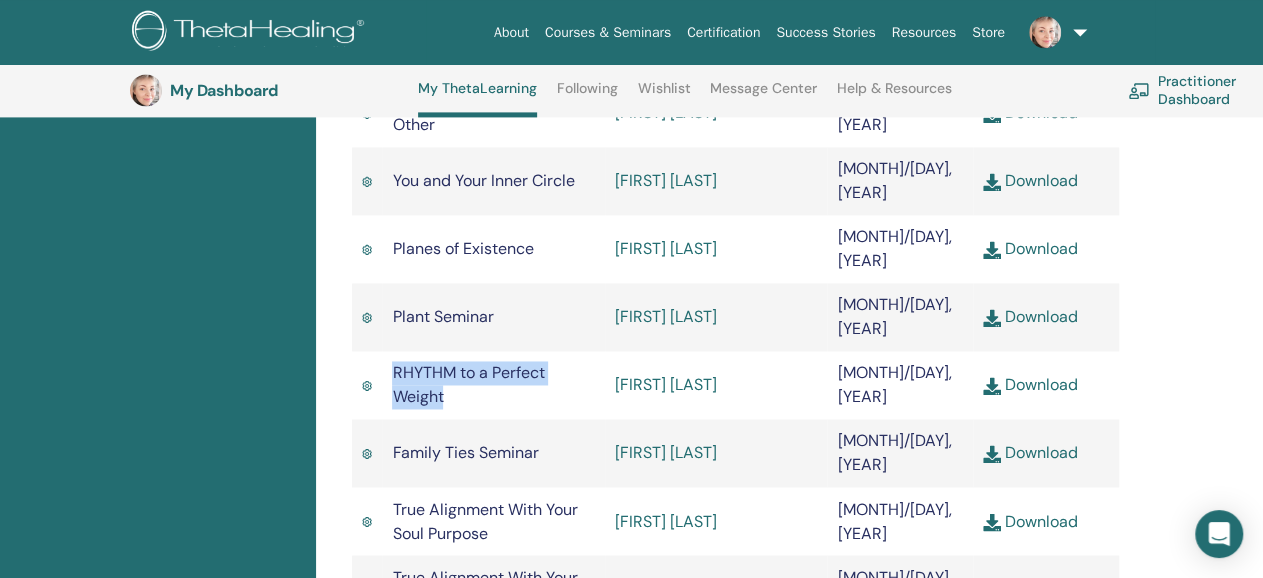 drag, startPoint x: 393, startPoint y: 255, endPoint x: 441, endPoint y: 270, distance: 50.289165 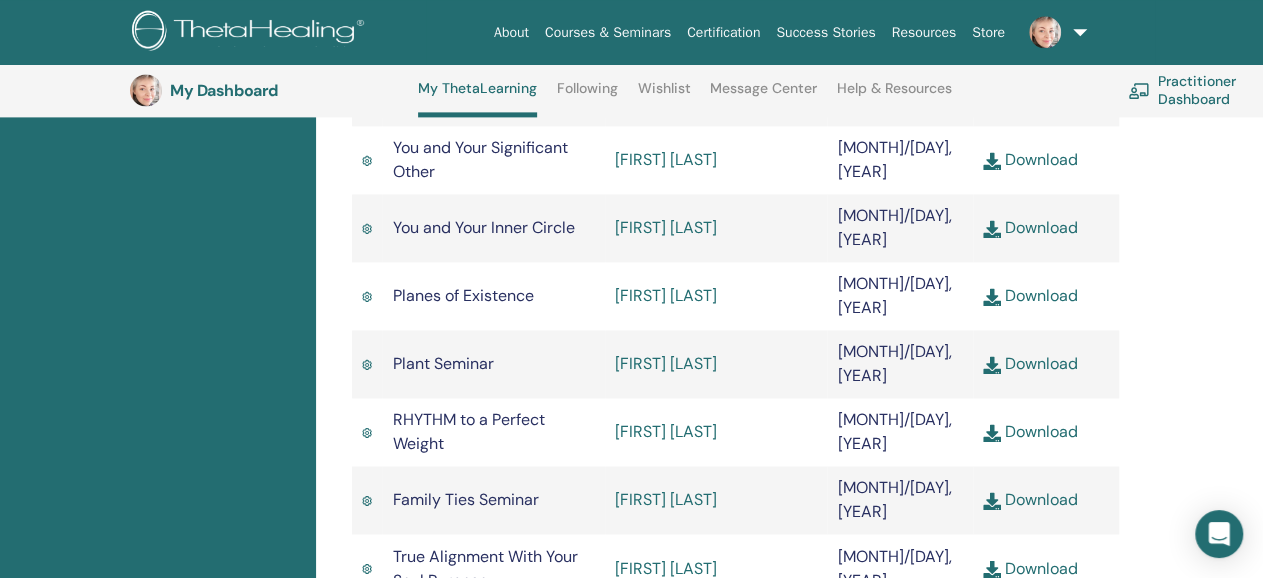 scroll, scrollTop: 1404, scrollLeft: 0, axis: vertical 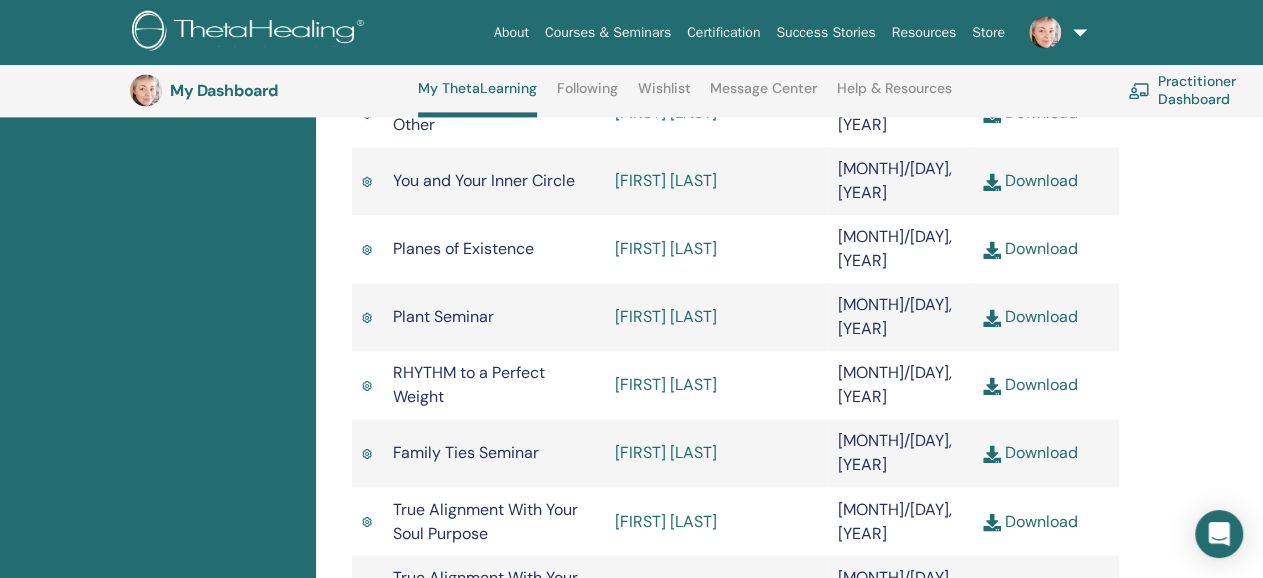 click on "[FIRST] [LAST]" at bounding box center [666, 316] 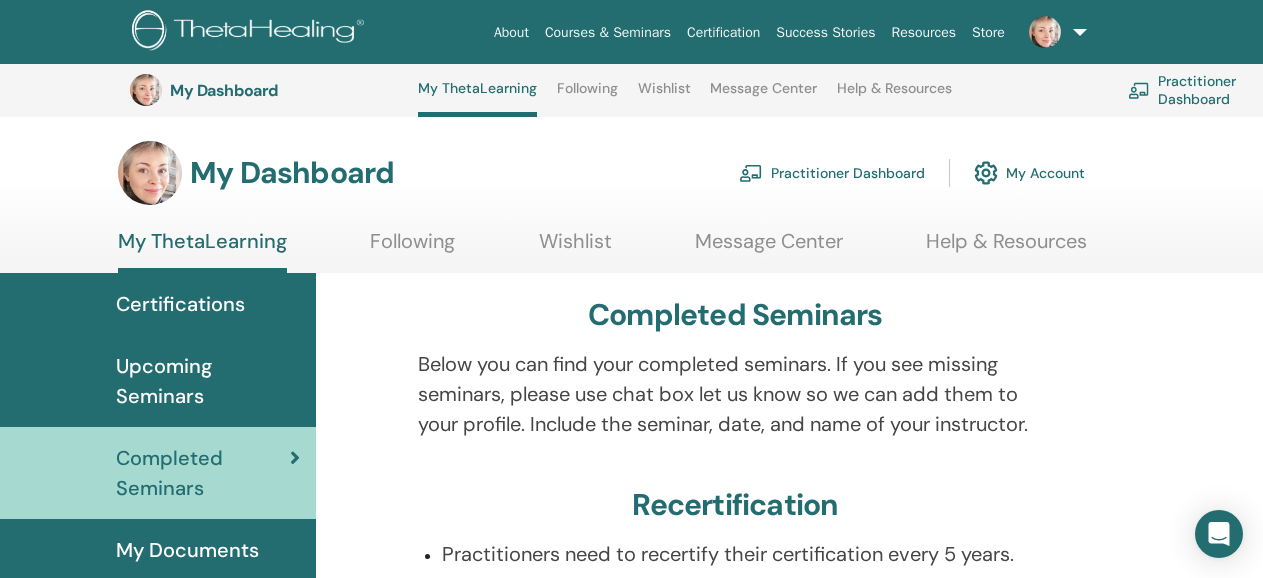 scroll, scrollTop: 1404, scrollLeft: 0, axis: vertical 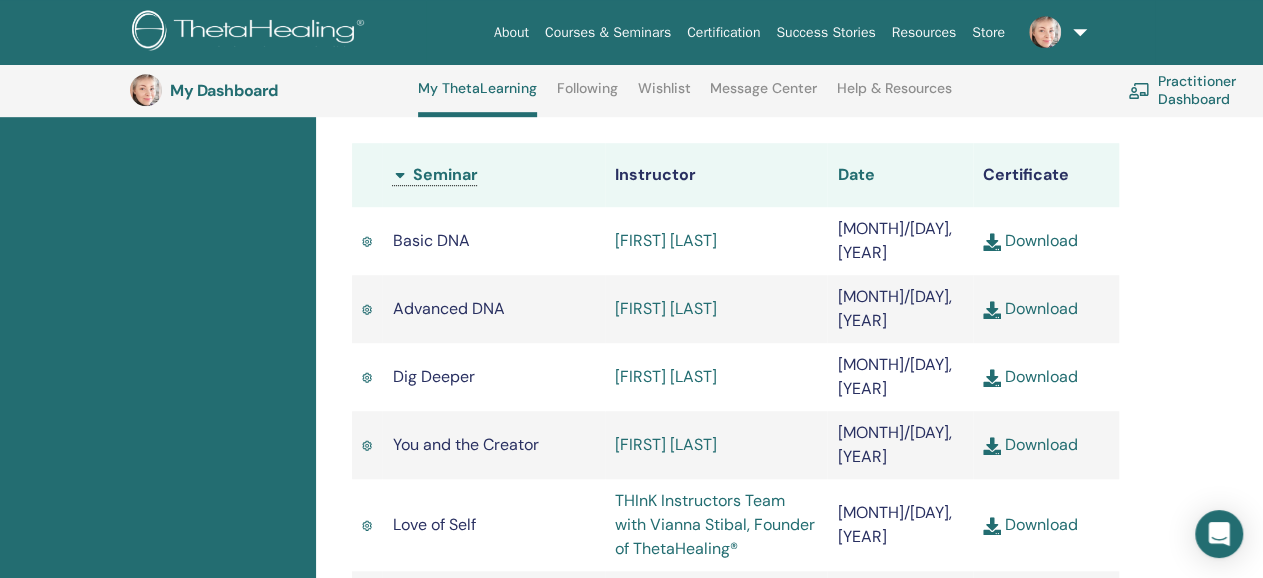 click on "Date" at bounding box center (855, 174) 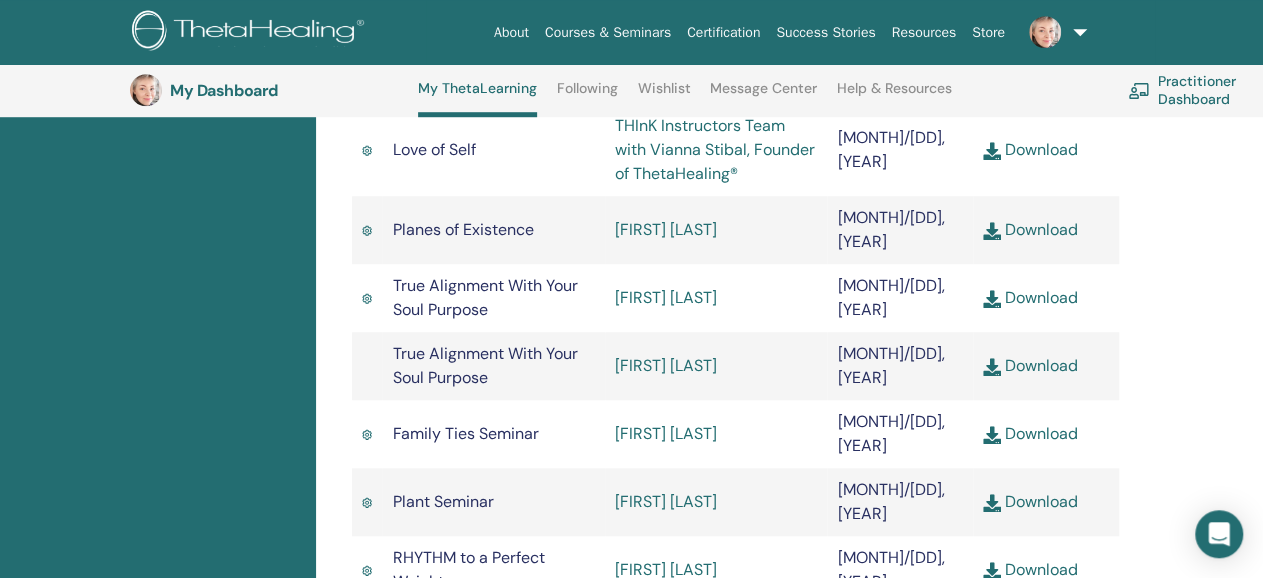 scroll, scrollTop: 676, scrollLeft: 0, axis: vertical 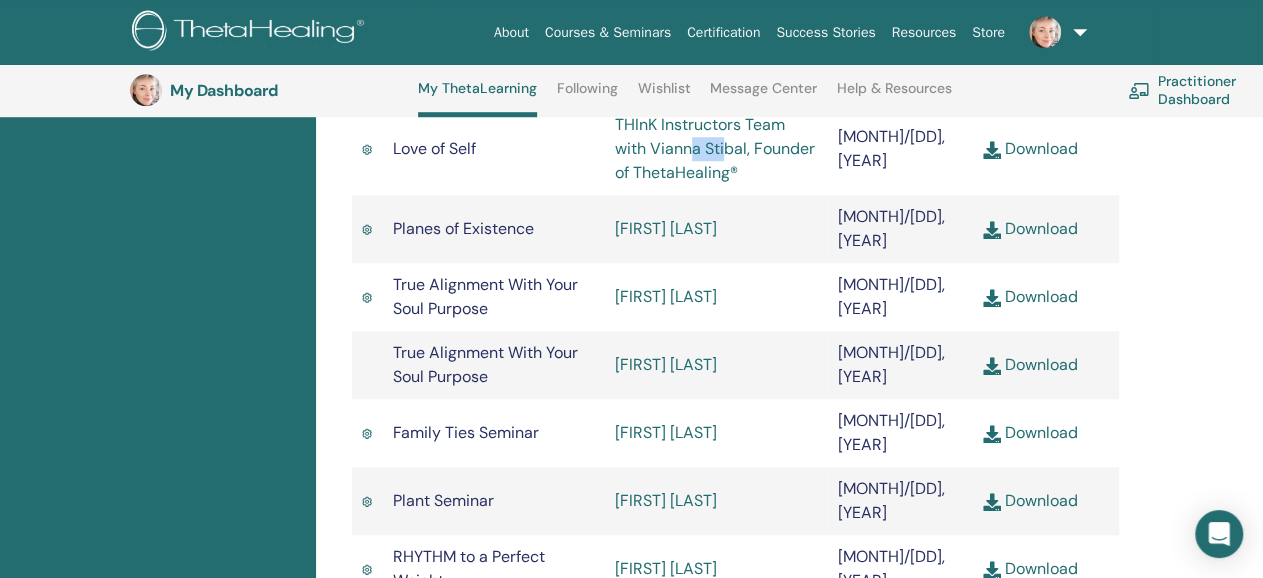 drag, startPoint x: 611, startPoint y: 127, endPoint x: 657, endPoint y: 125, distance: 46.043457 